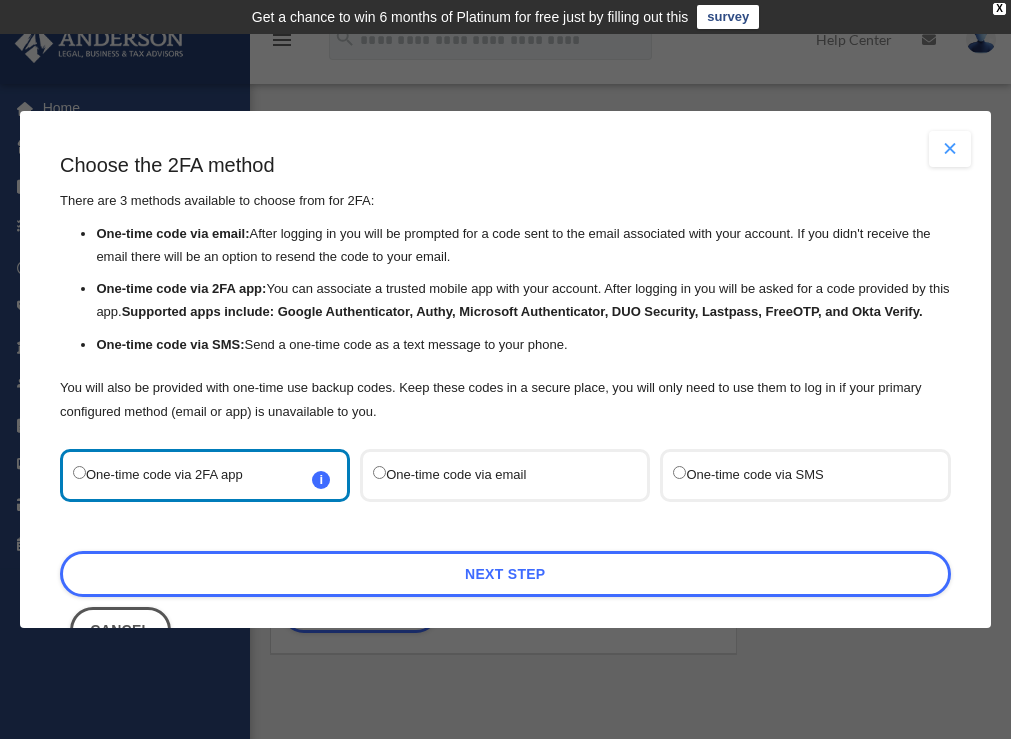 scroll, scrollTop: 0, scrollLeft: 0, axis: both 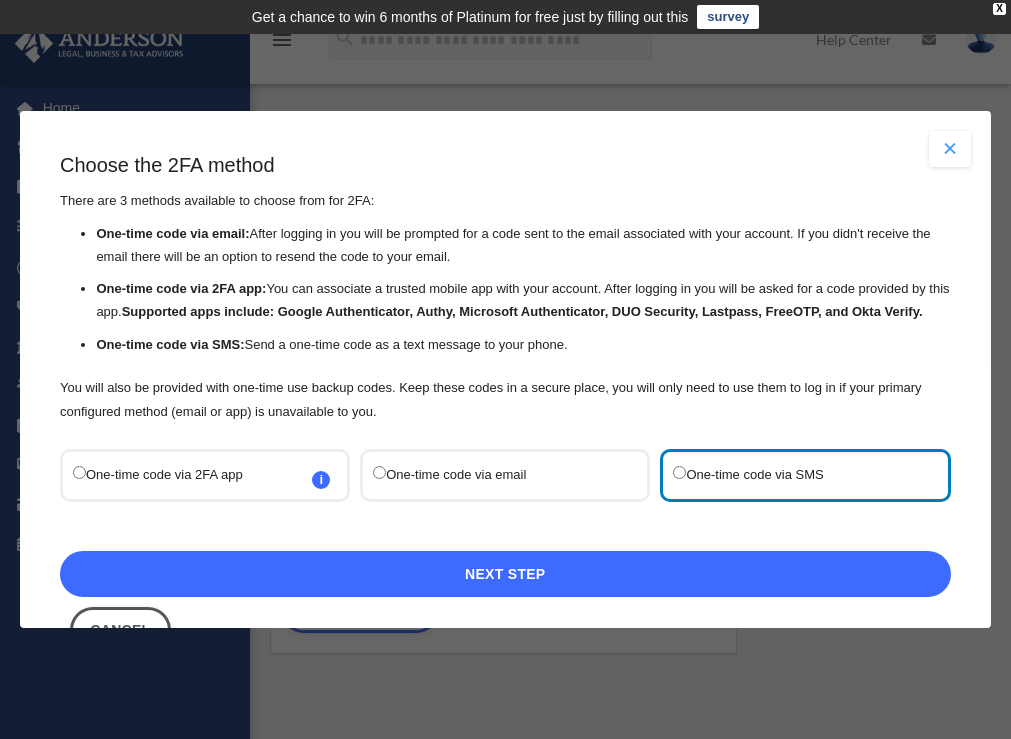 click on "Next Step" at bounding box center [505, 574] 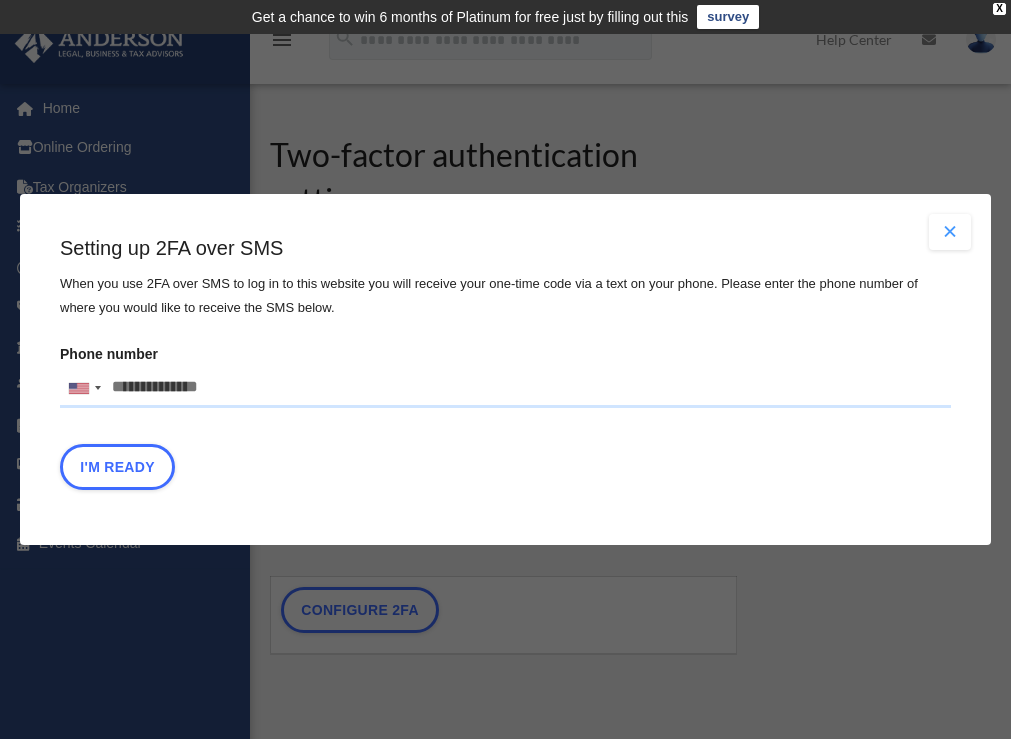 click on "Phone number						 United States +1 United Kingdom +44 Afghanistan (‫افغانستان‬‎) +93 Albania (Shqipëri) +355 Algeria (‫الجزائر‬‎) +213 American Samoa +1 Andorra +376 Angola +244 Anguilla +1 Antigua and Barbuda +1 Argentina +54 Armenia (Հայաստան) +374 Aruba +297 Ascension Island +247 Australia +61 Austria (Österreich) +43 Azerbaijan (Azərbaycan) +994 Bahamas +1 Bahrain (‫البحرين‬‎) +973 Bangladesh (বাংলাদেশ) +880 Barbados +1 Belarus (Беларусь) +375 Belgium (België) +32 Belize +501 Benin (Bénin) +229 Bermuda +1 Bhutan (འབྲུག) +975 Bolivia +591 Bosnia and Herzegovina (Босна и Херцеговина) +387 Botswana +267 Brazil (Brasil) +55 British Indian Ocean Territory +246 British Virgin Islands +1 Brunei +673 Bulgaria (България) +359 Burkina Faso +226 Burundi (Uburundi) +257 Cambodia (កម្ពុជា) +855 Cameroon (Cameroun) +237 Canada +1 Cape Verde (Kabu Verdi) +238 Caribbean Netherlands +599" at bounding box center [505, 388] 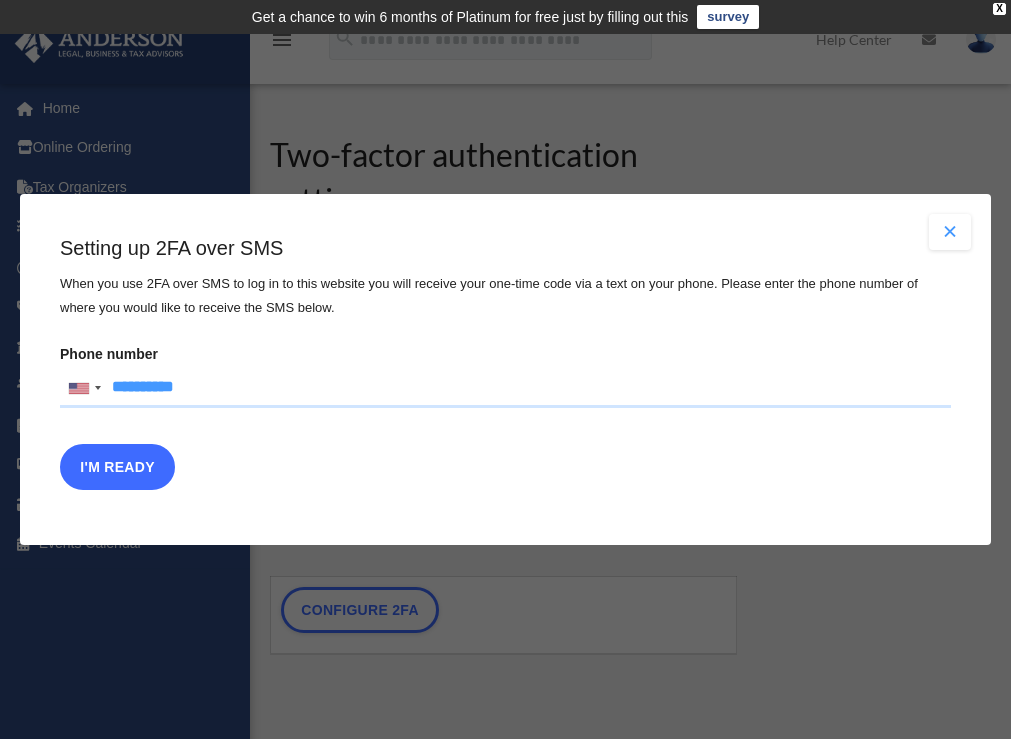 click on "I'm Ready" at bounding box center [117, 467] 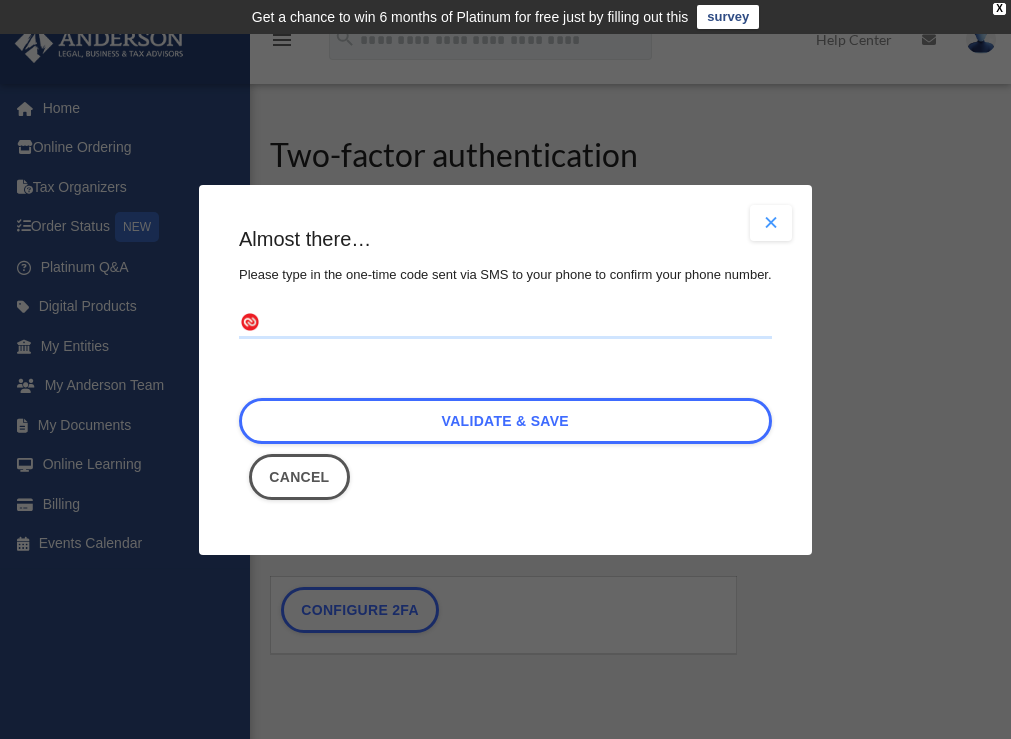 click at bounding box center [505, 323] 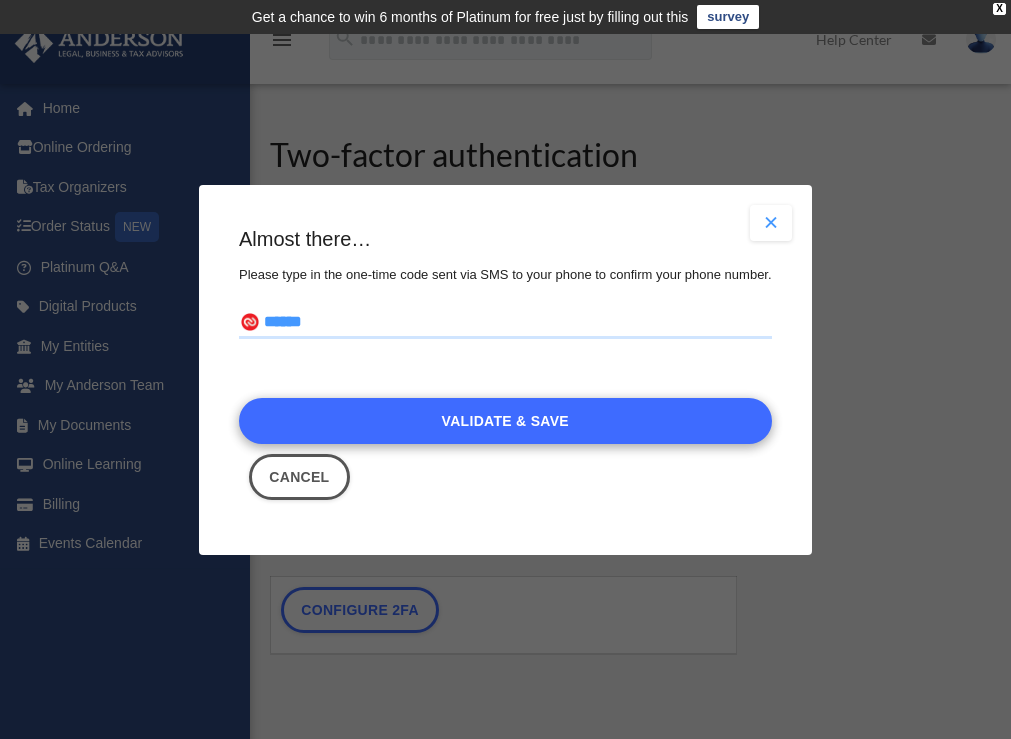 type on "******" 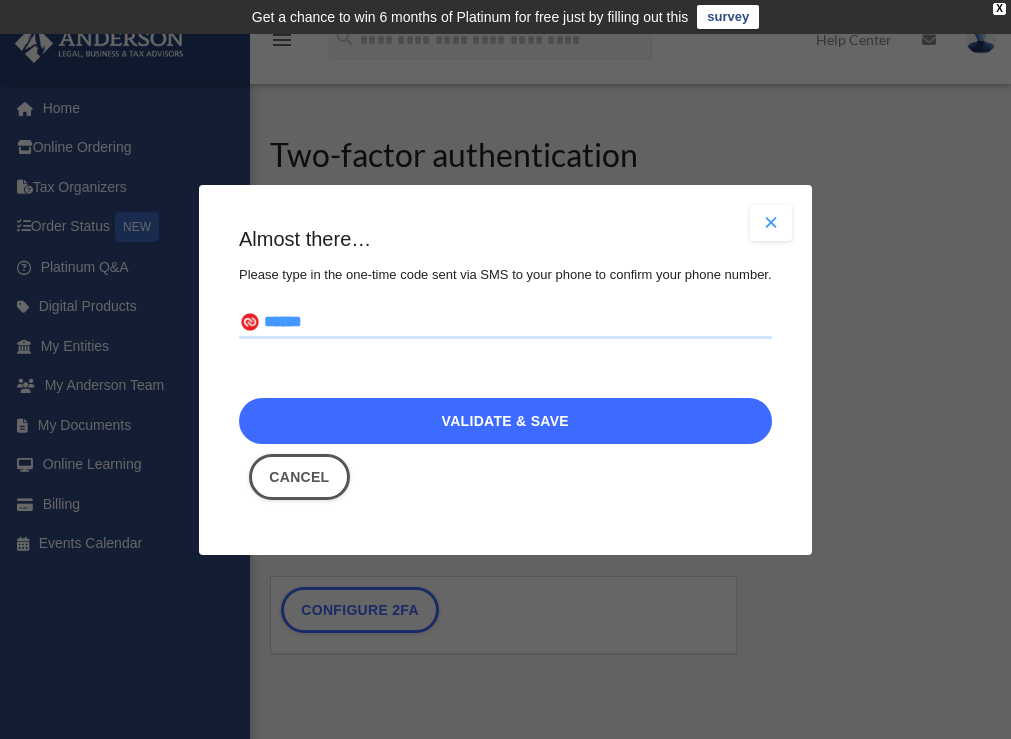 click on "Validate & Save" at bounding box center [505, 421] 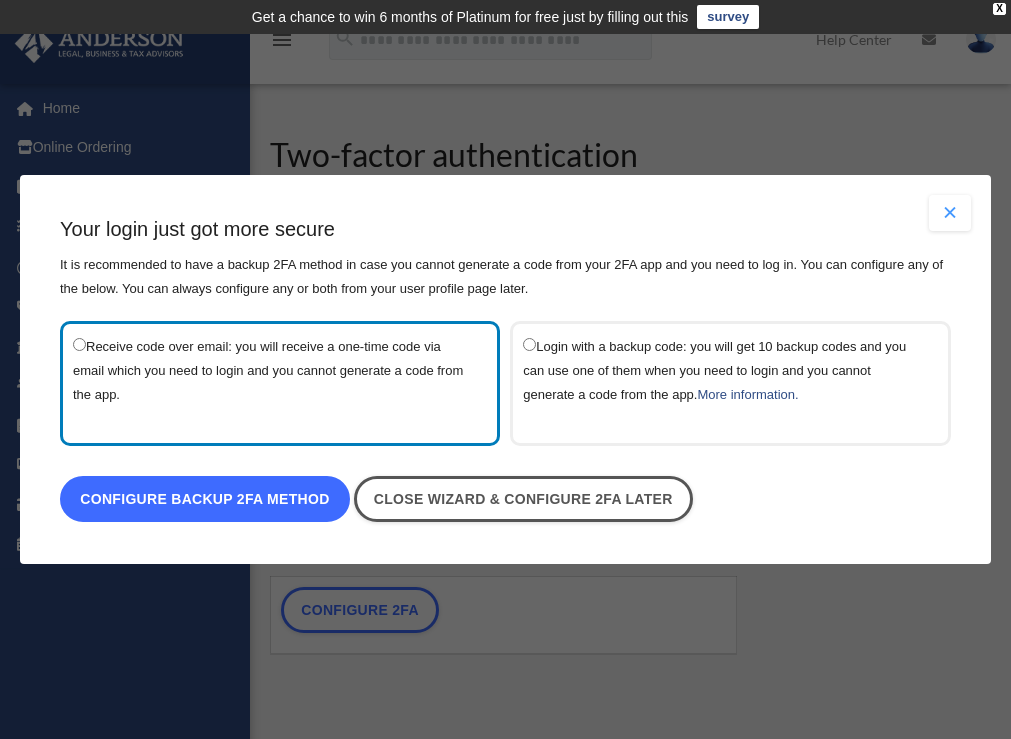 click on "Configure backup 2FA method" at bounding box center (205, 499) 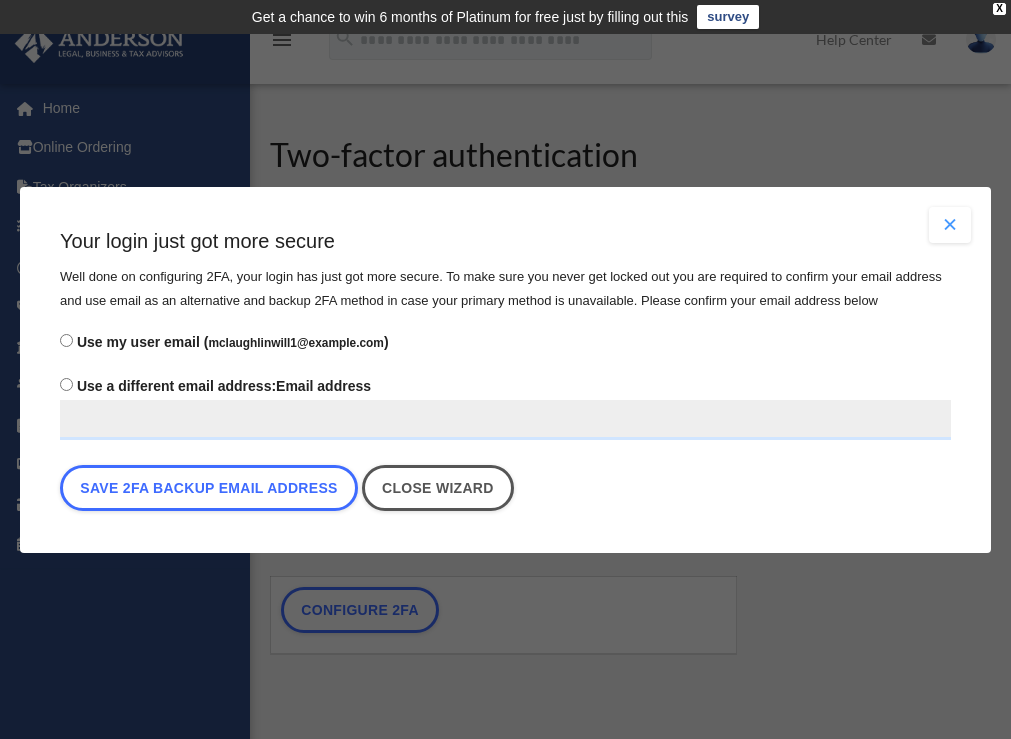 click on "Use a different email address:
Email address" at bounding box center [505, 420] 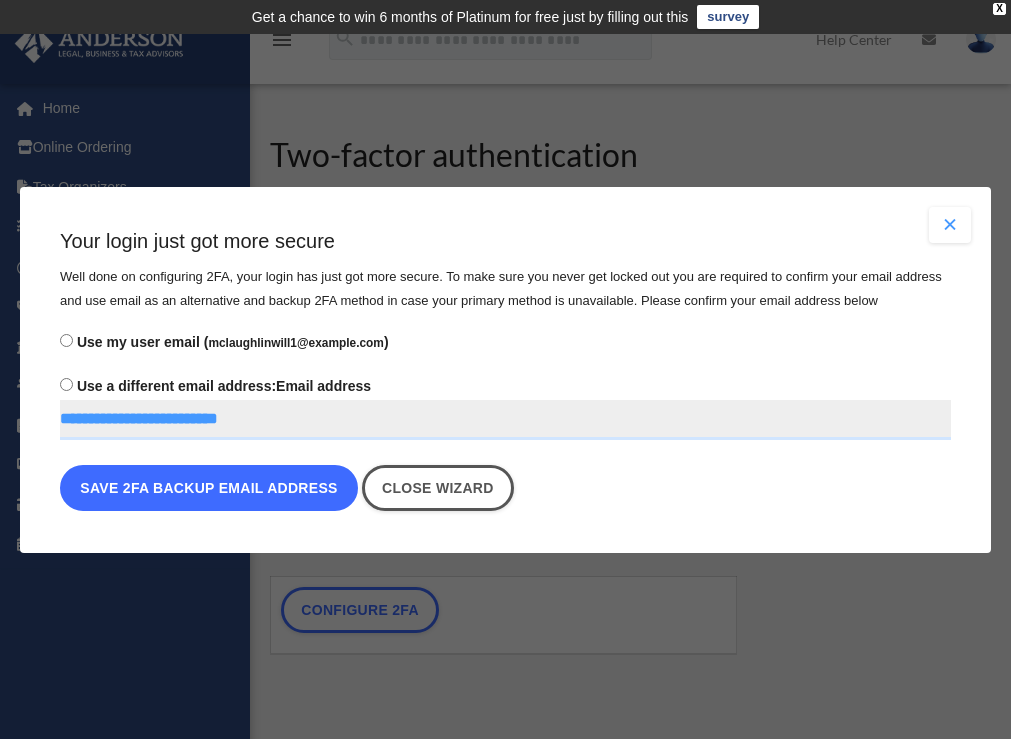 click on "Save 2FA backup email address" at bounding box center (209, 488) 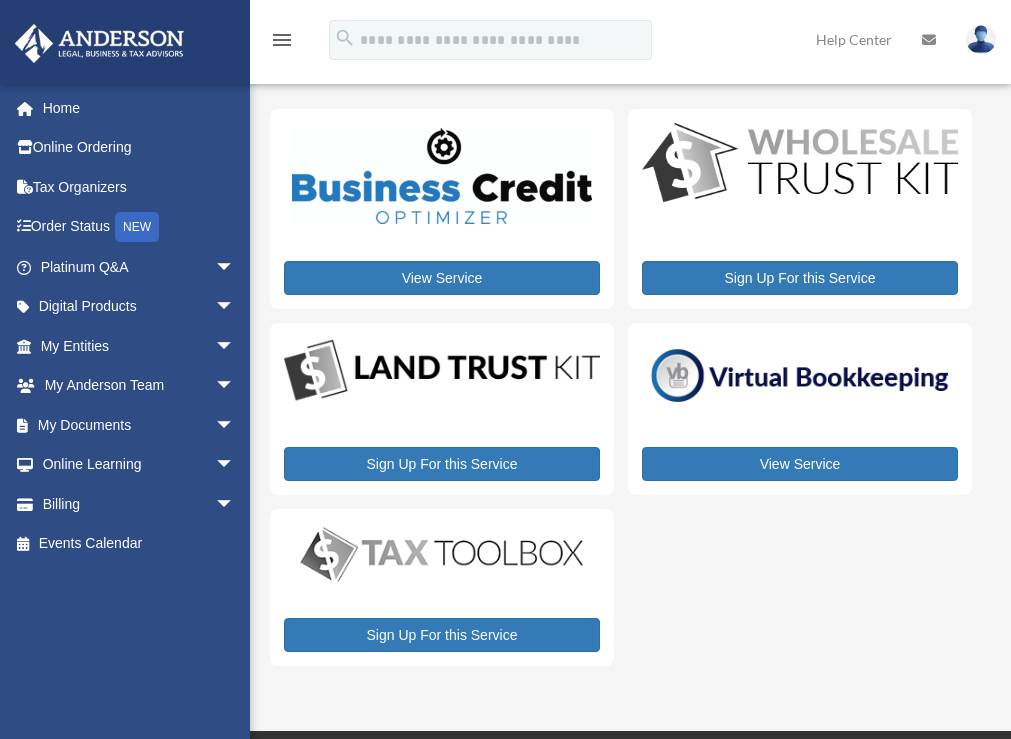 scroll, scrollTop: 0, scrollLeft: 0, axis: both 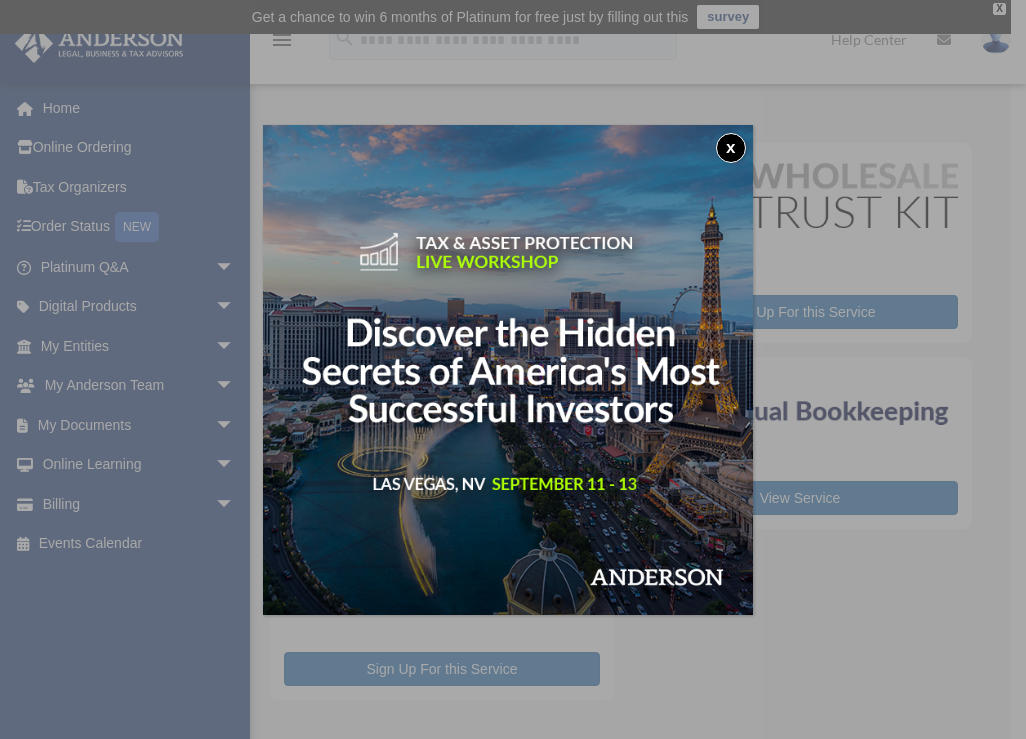 drag, startPoint x: 76, startPoint y: 504, endPoint x: 130, endPoint y: 560, distance: 77.7946 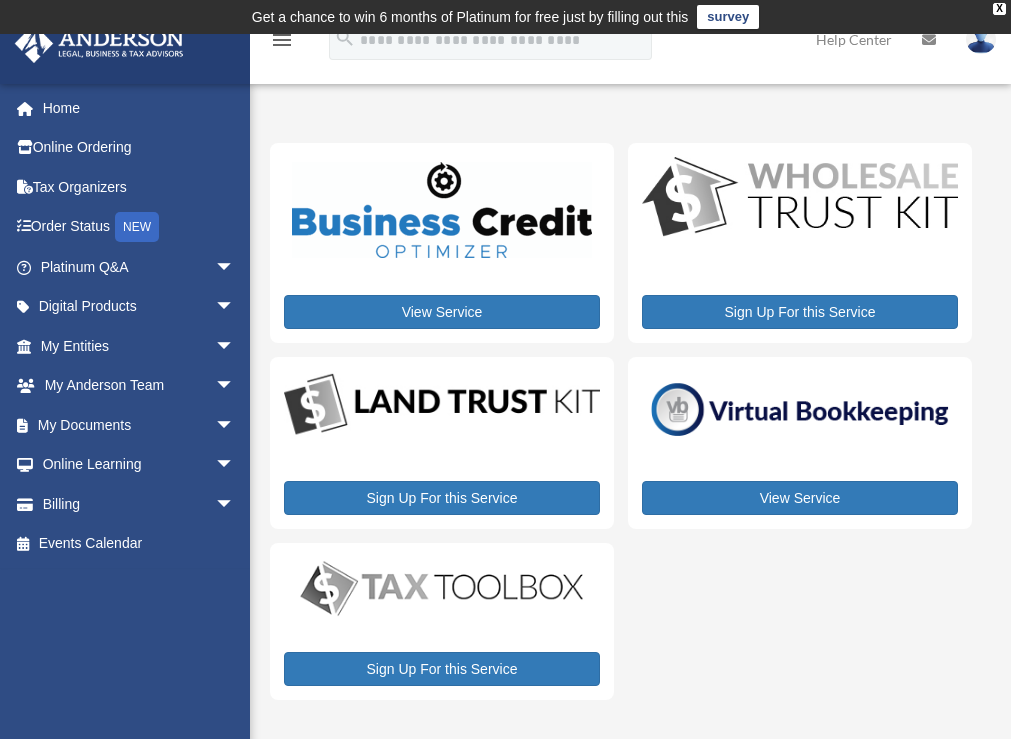 click at bounding box center [442, 405] 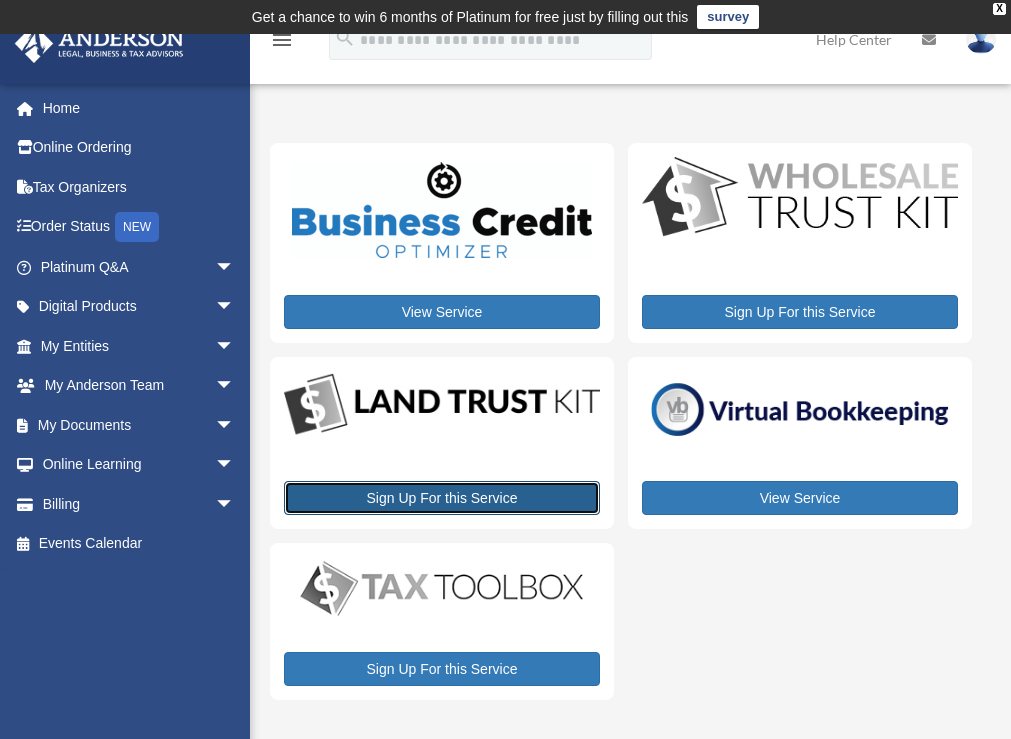 click on "Sign
Up For this Service" at bounding box center (442, 498) 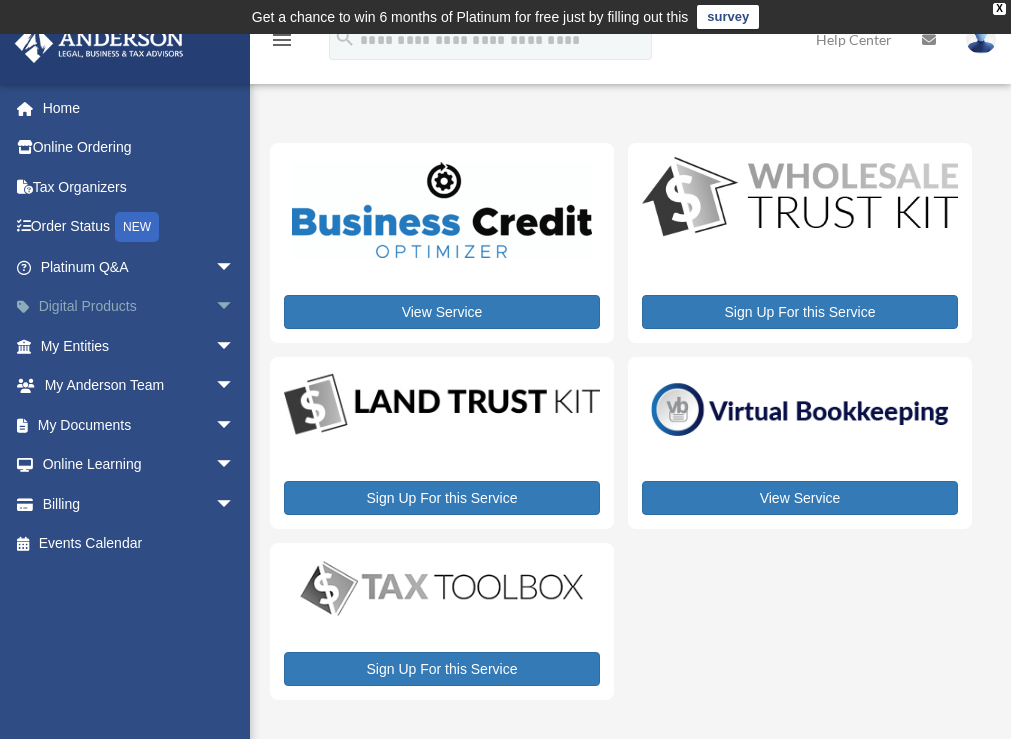 click on "arrow_drop_down" at bounding box center [235, 307] 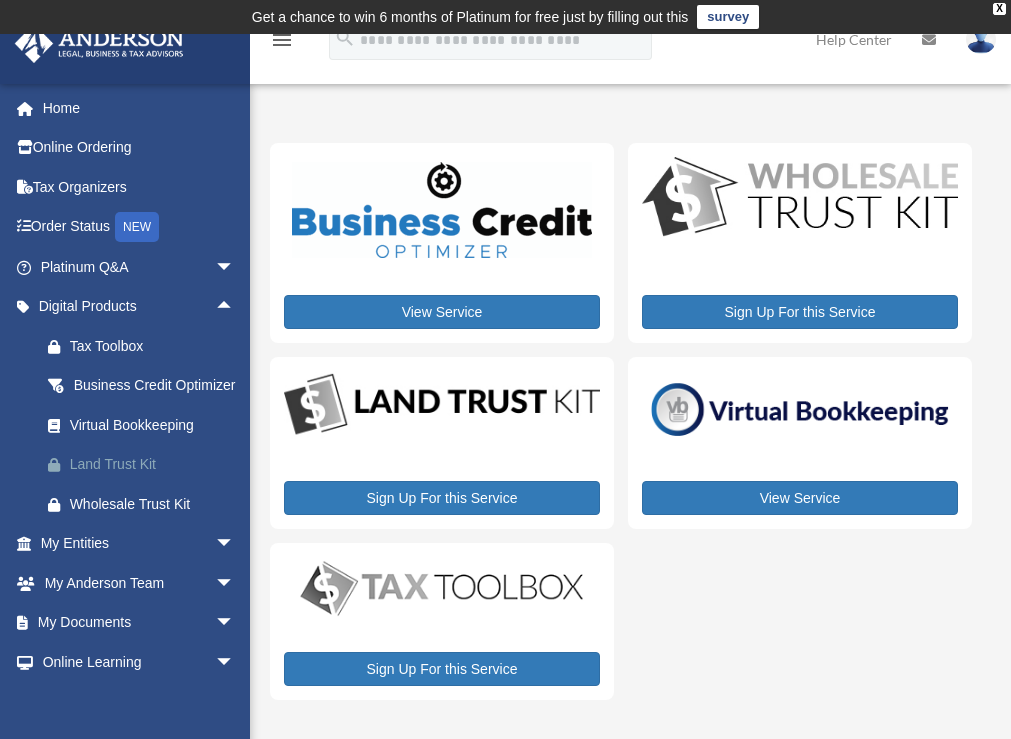 click on "Land Trust Kit" at bounding box center [155, 464] 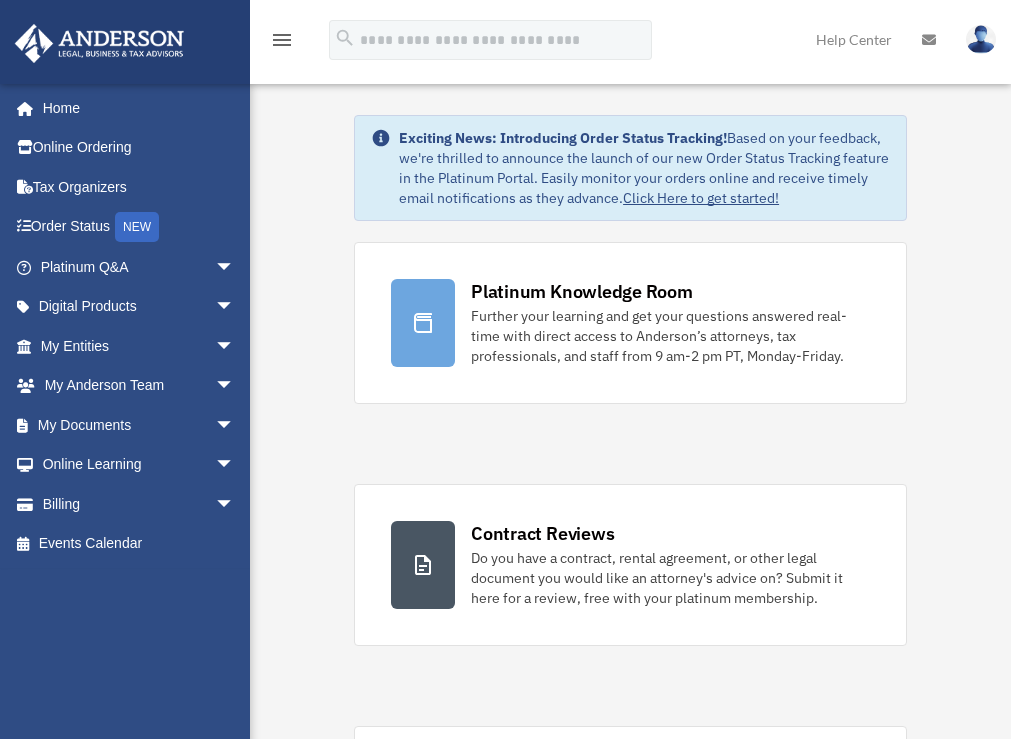 scroll, scrollTop: 0, scrollLeft: 0, axis: both 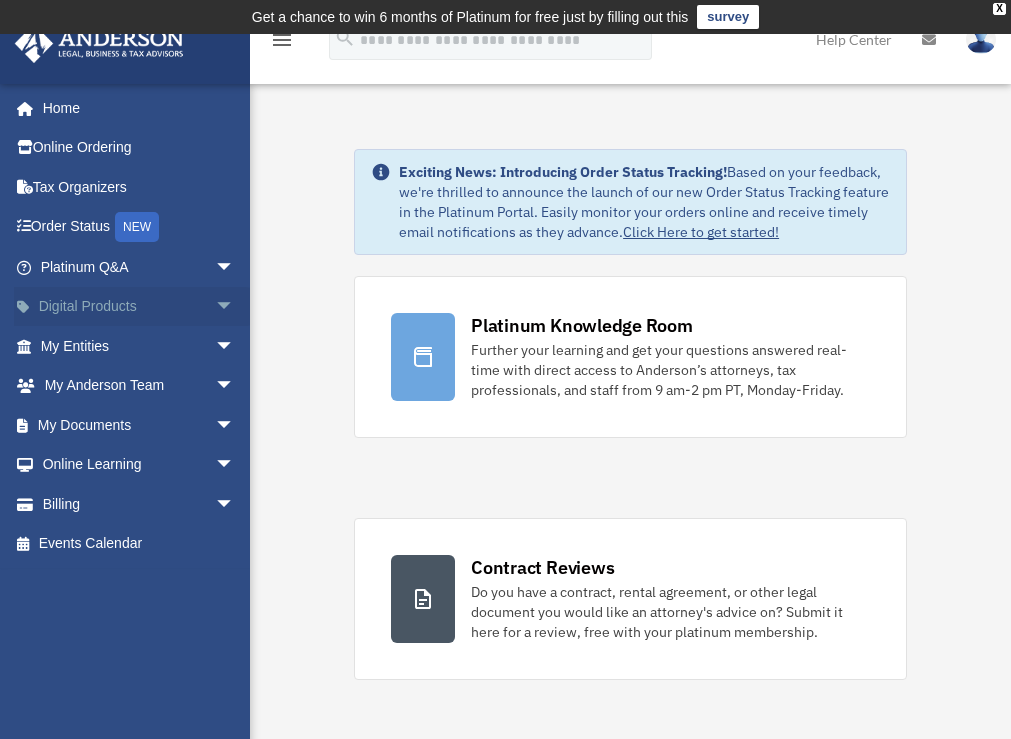 click on "arrow_drop_down" at bounding box center (235, 307) 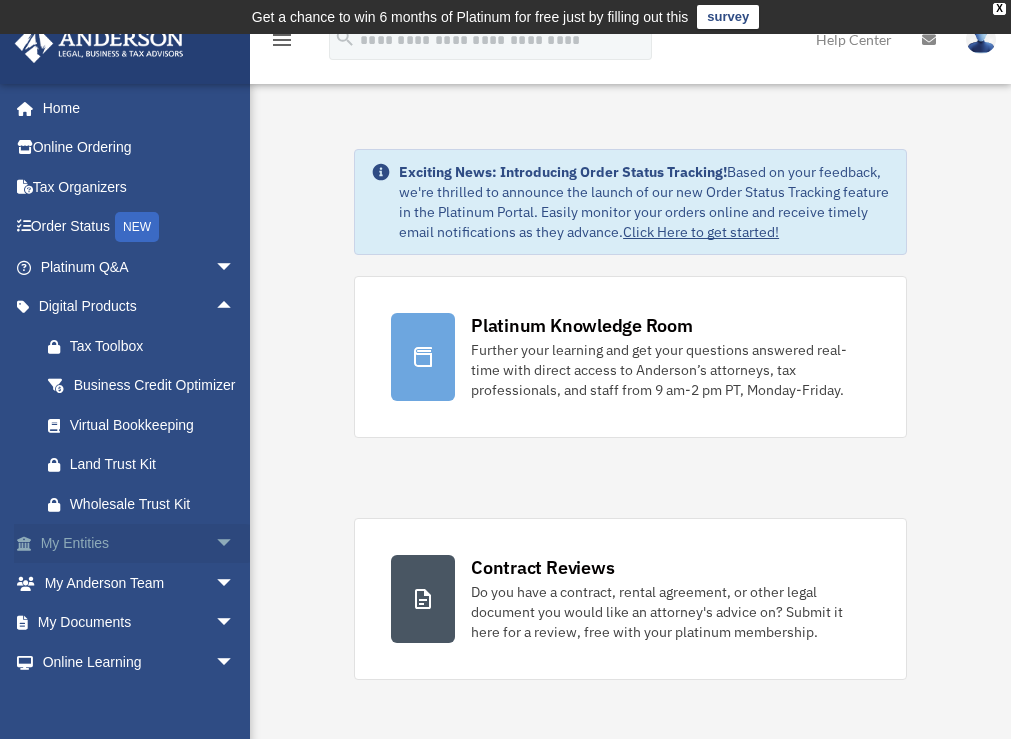 click on "arrow_drop_down" at bounding box center (235, 544) 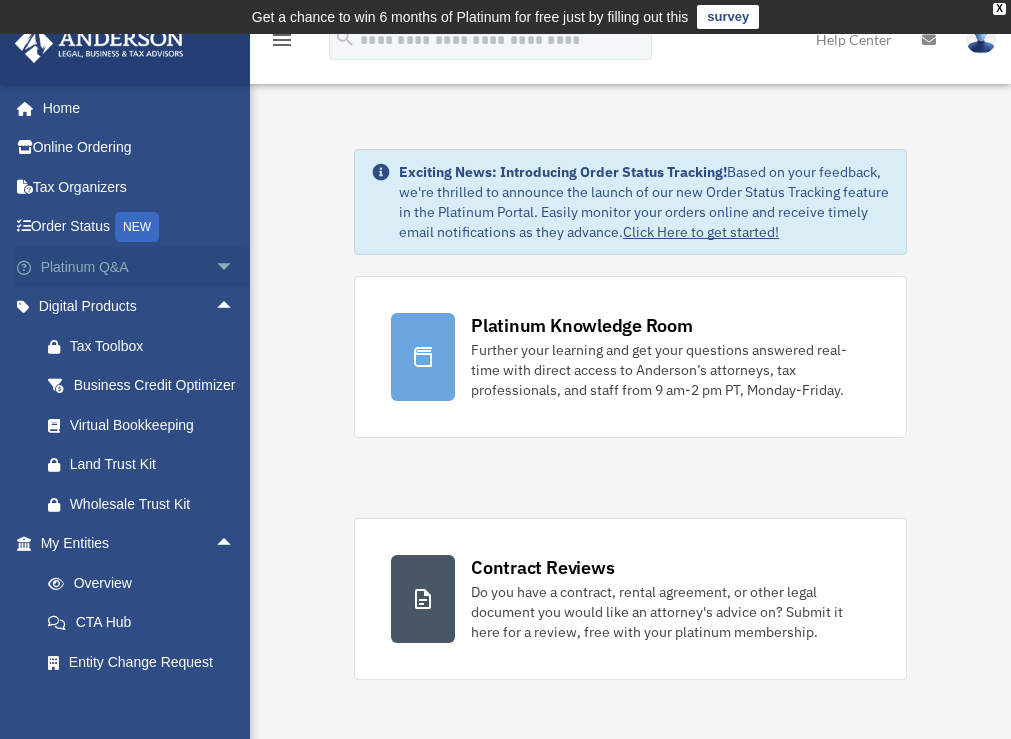 click on "arrow_drop_down" at bounding box center [235, 267] 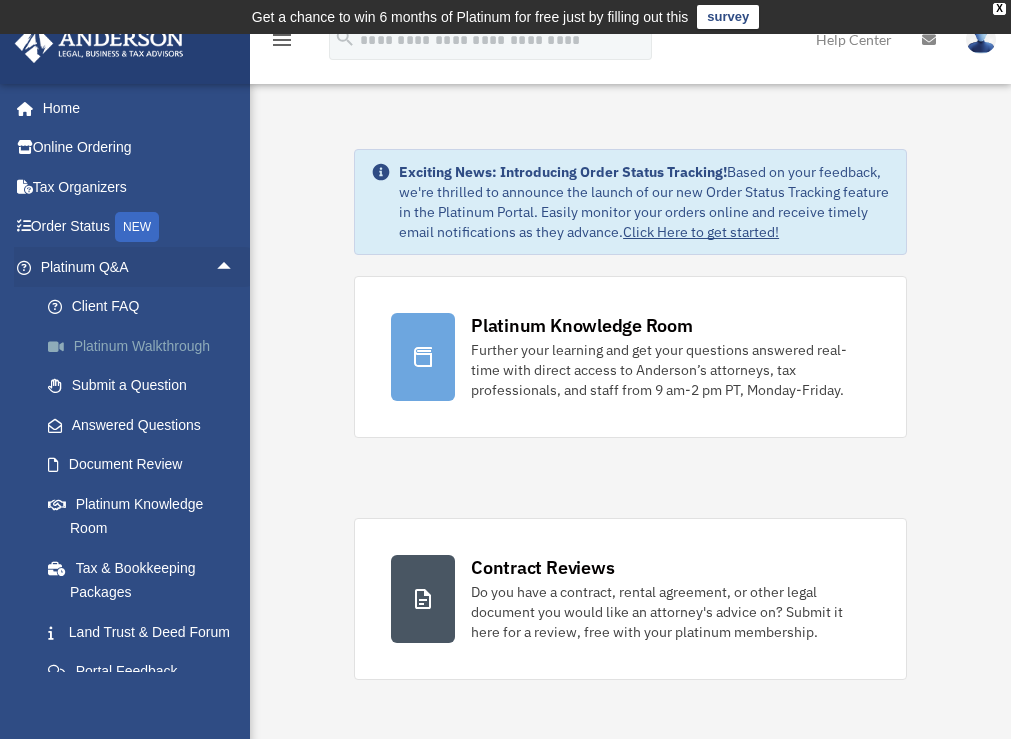 click on "Platinum Walkthrough" at bounding box center (146, 346) 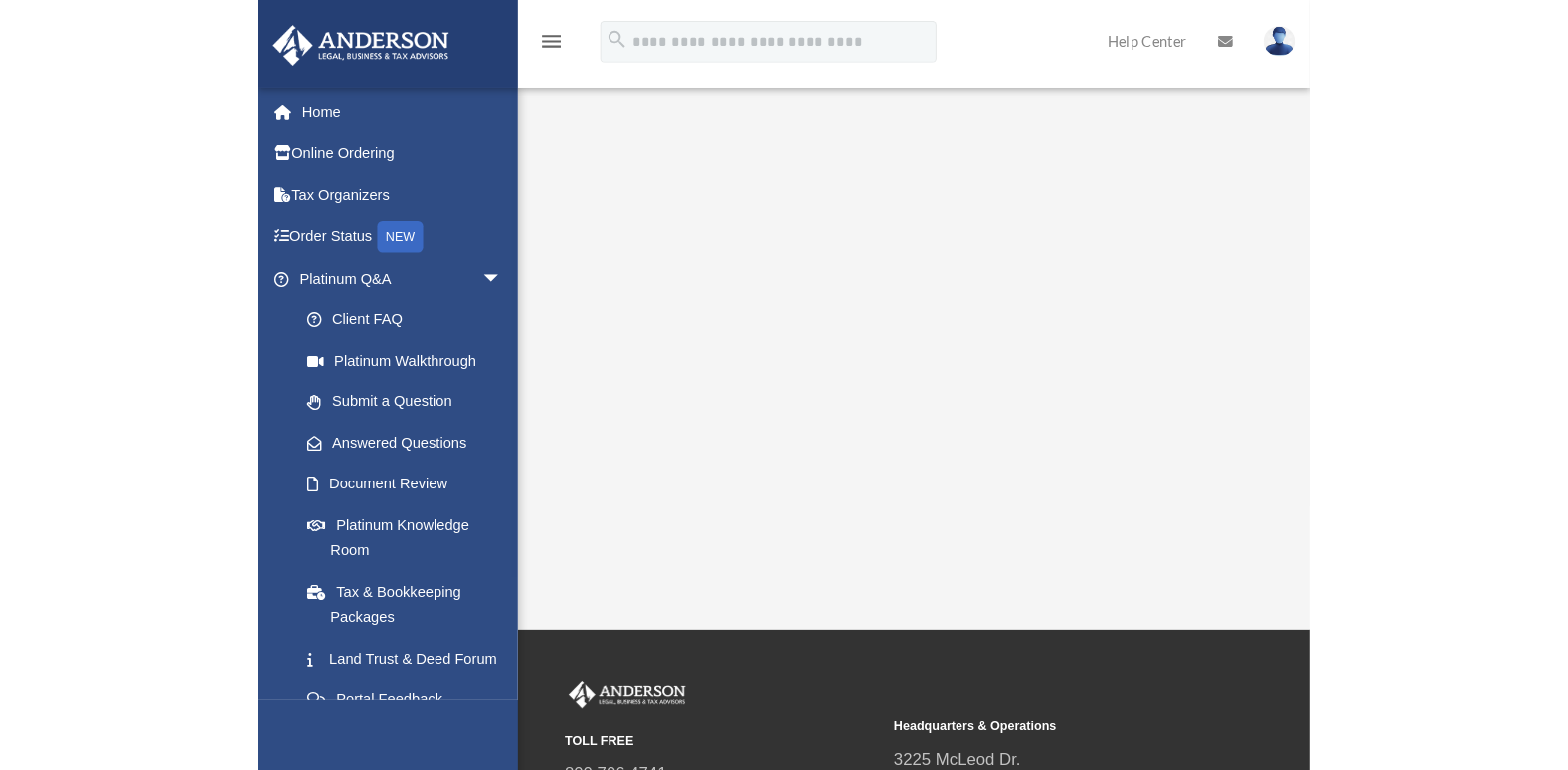 scroll, scrollTop: 0, scrollLeft: 0, axis: both 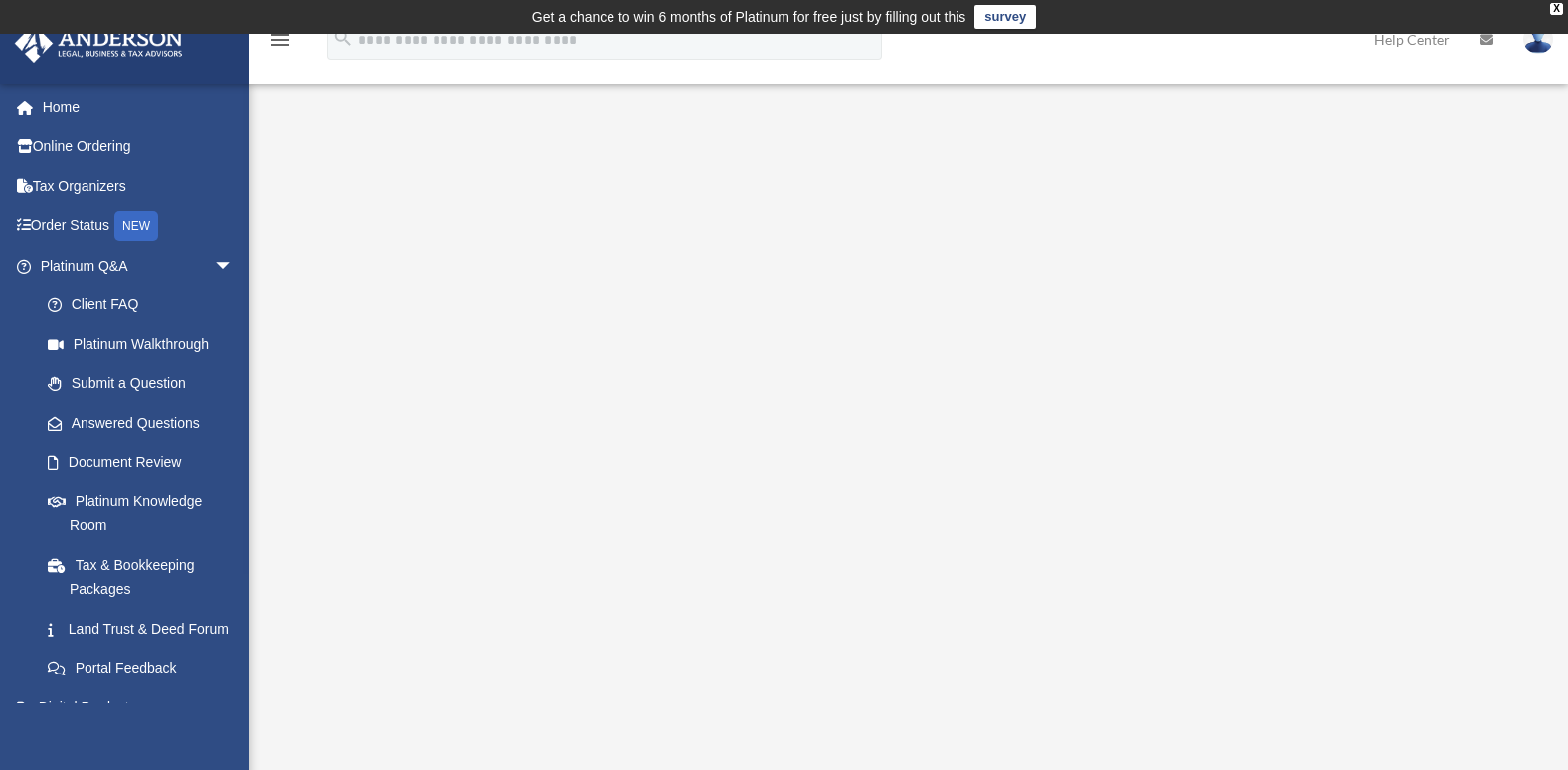 click on "survey" at bounding box center [1005, 17] 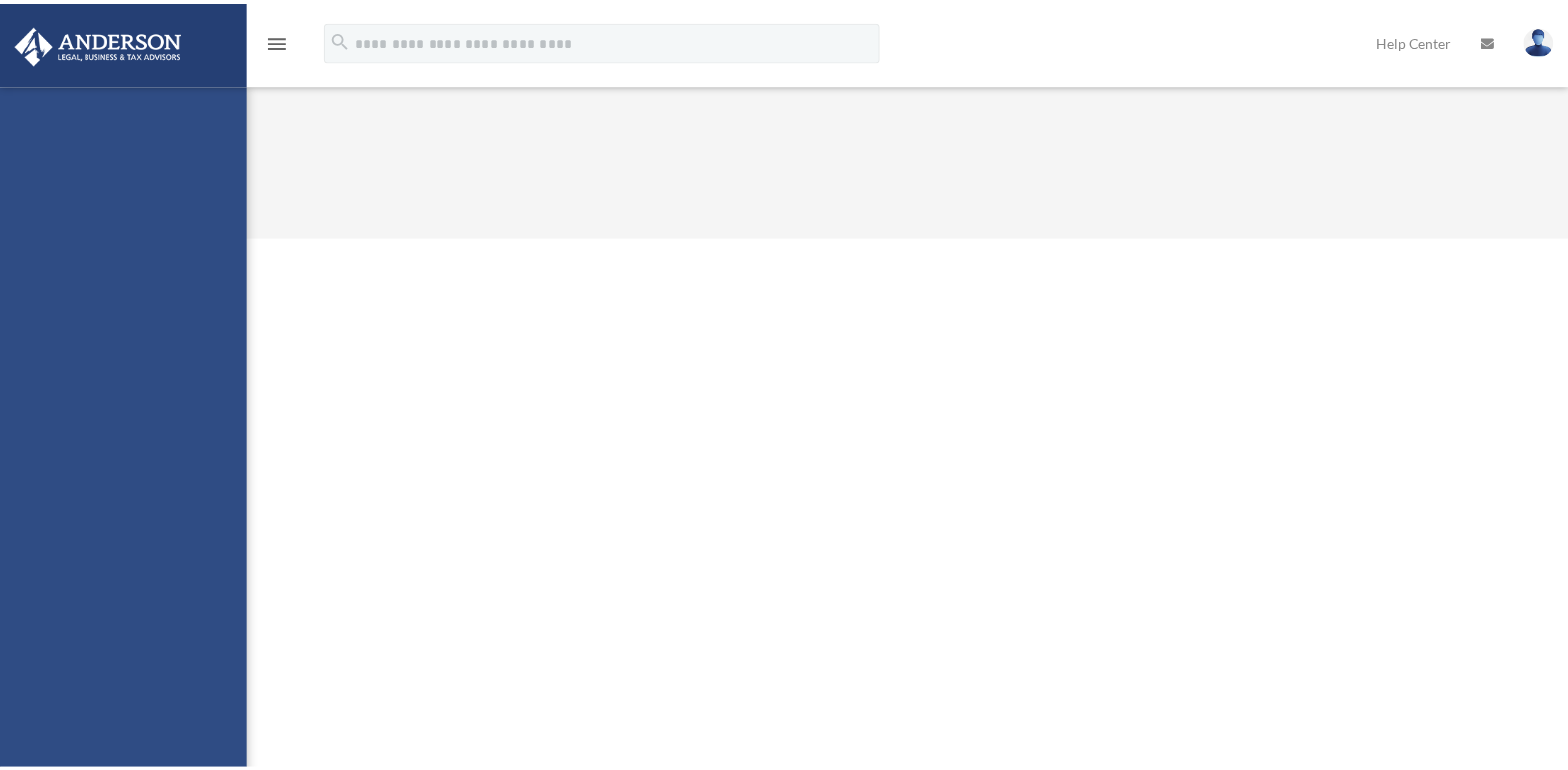 scroll, scrollTop: 0, scrollLeft: 0, axis: both 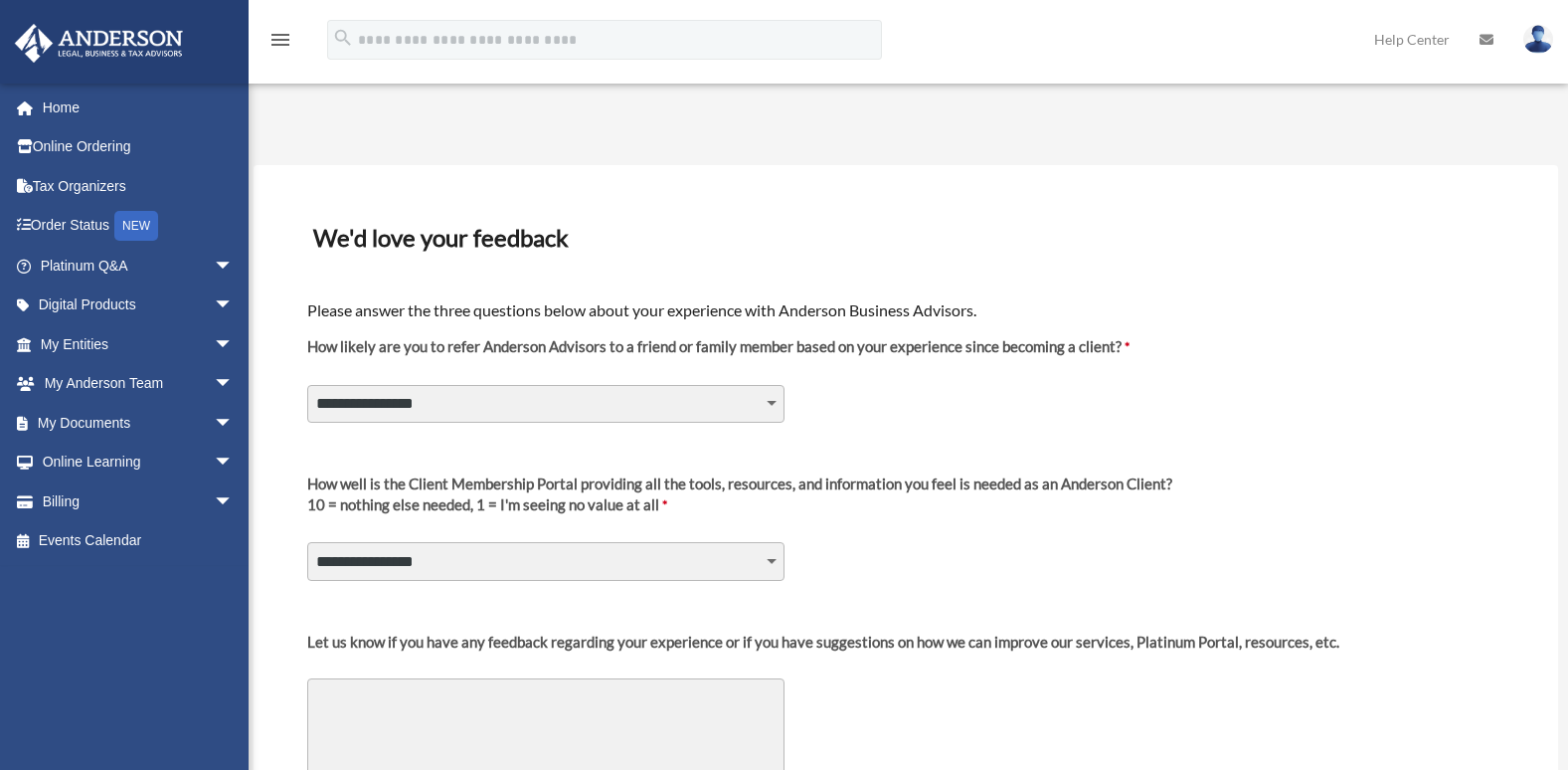 click on "**********" at bounding box center (546, 404) 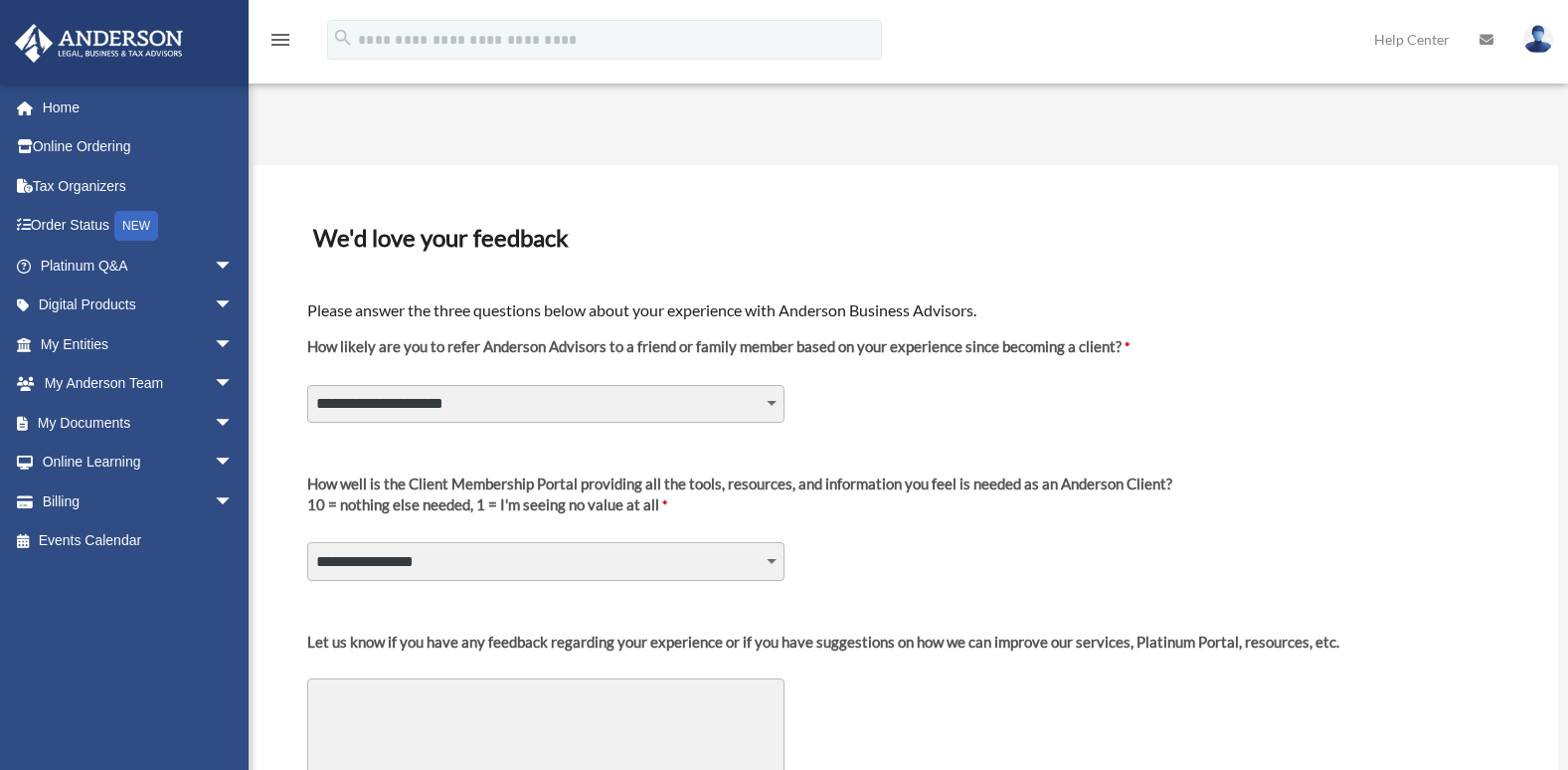click on "**********" at bounding box center [546, 404] 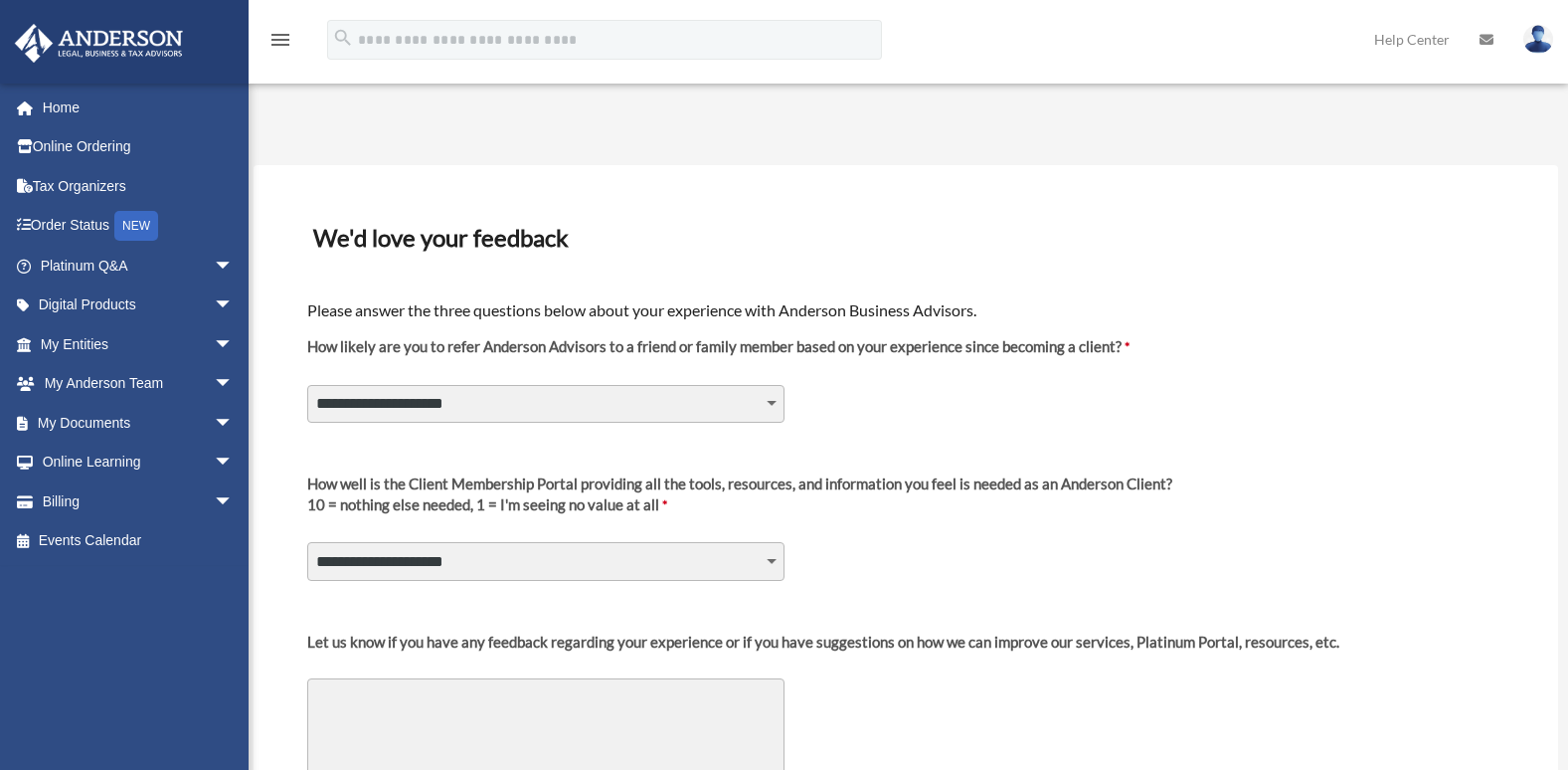 click on "**********" at bounding box center (546, 561) 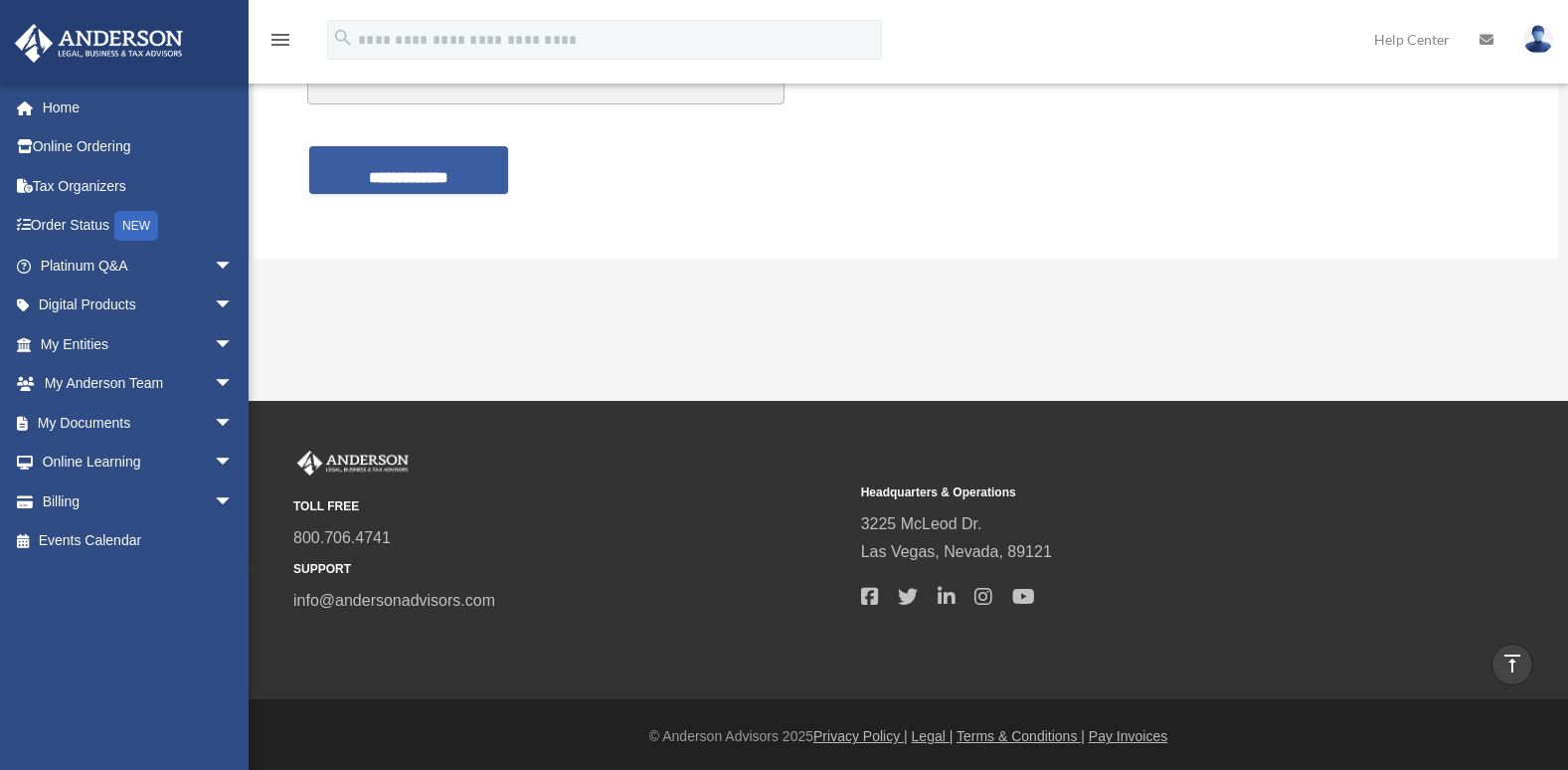 click on "**********" at bounding box center (409, 170) 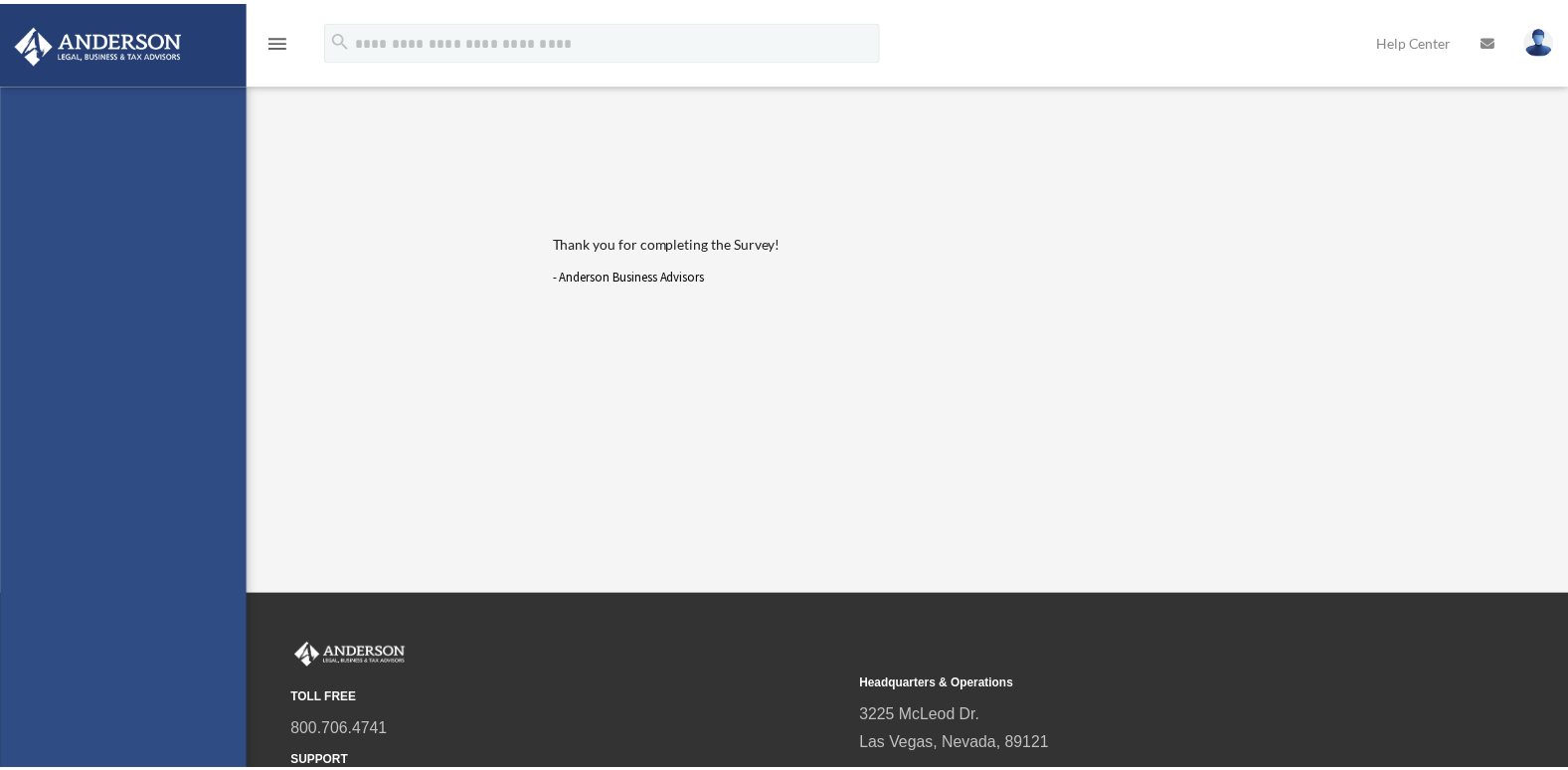 scroll, scrollTop: 0, scrollLeft: 0, axis: both 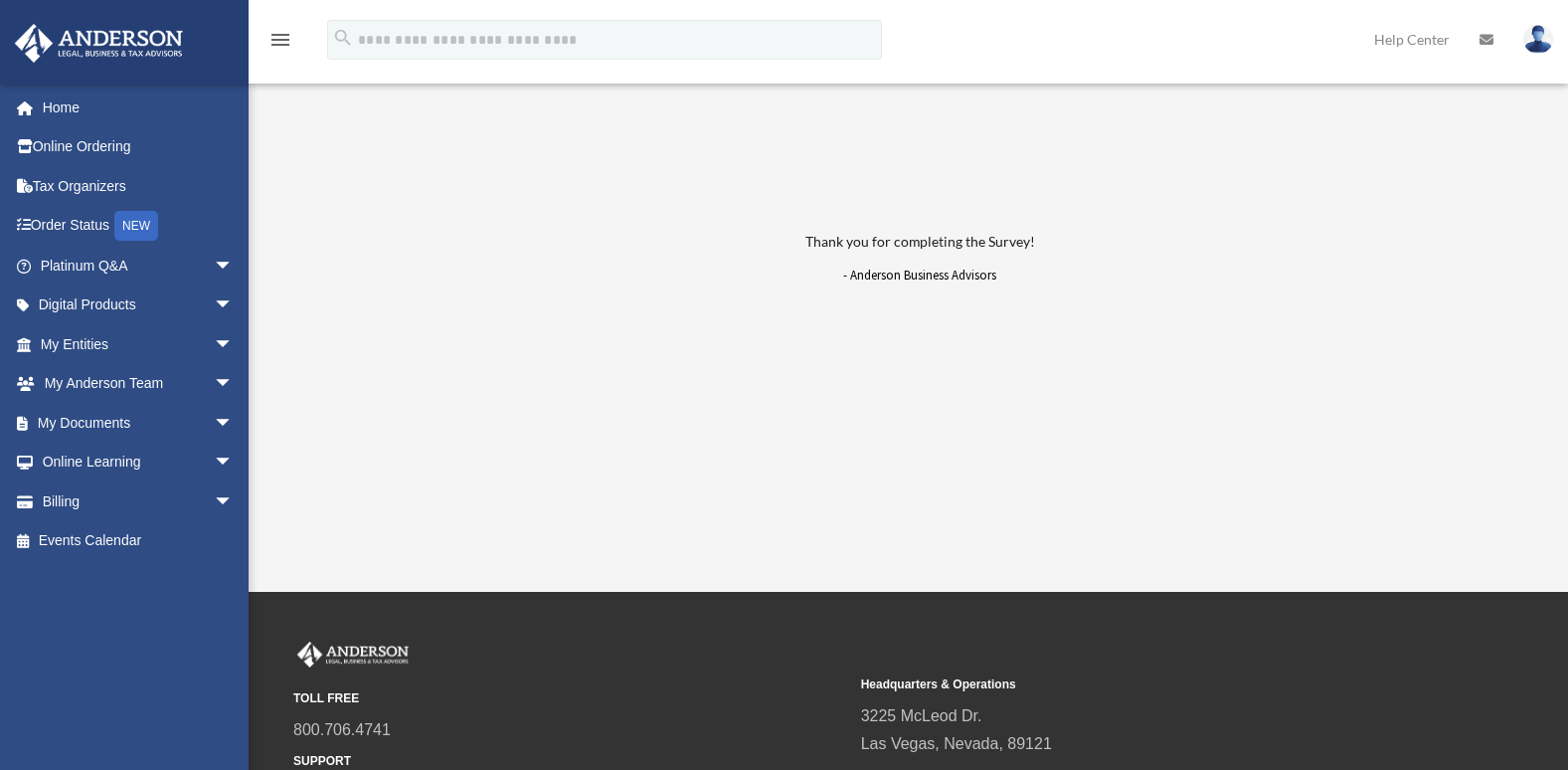 click on "My Documents arrow_drop_down" at bounding box center [138, 423] 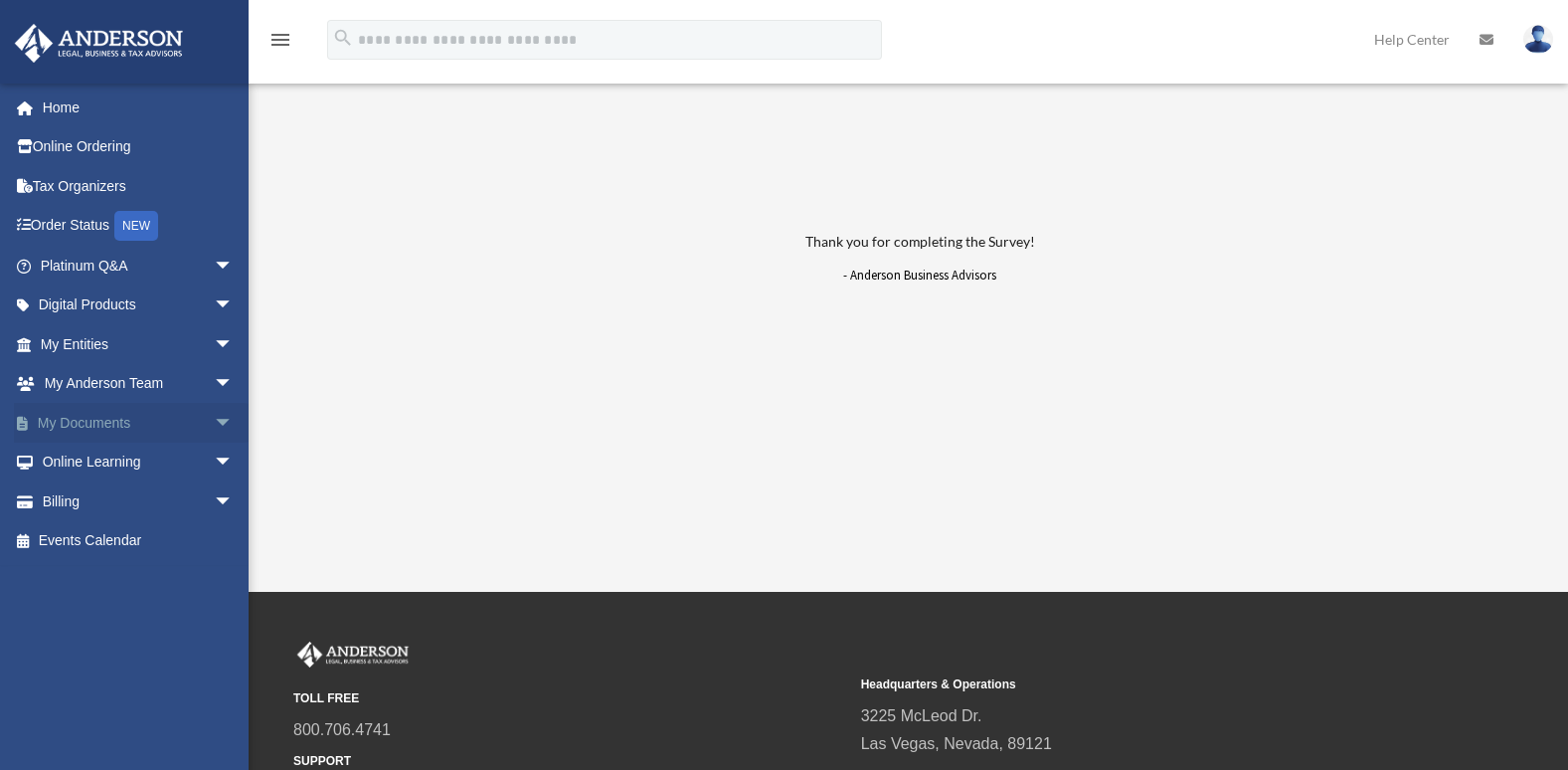 click on "arrow_drop_down" at bounding box center [234, 423] 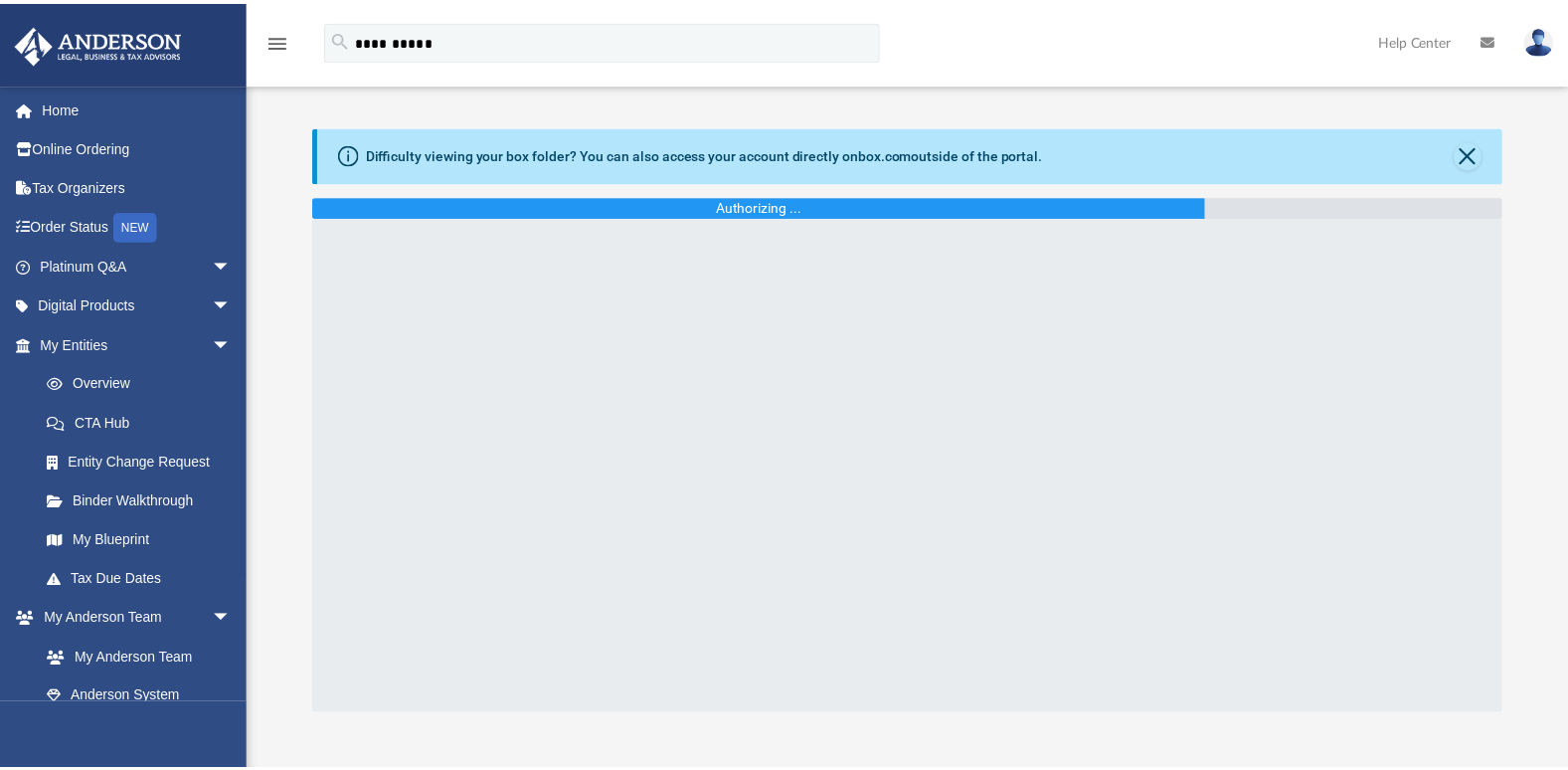 scroll, scrollTop: 0, scrollLeft: 0, axis: both 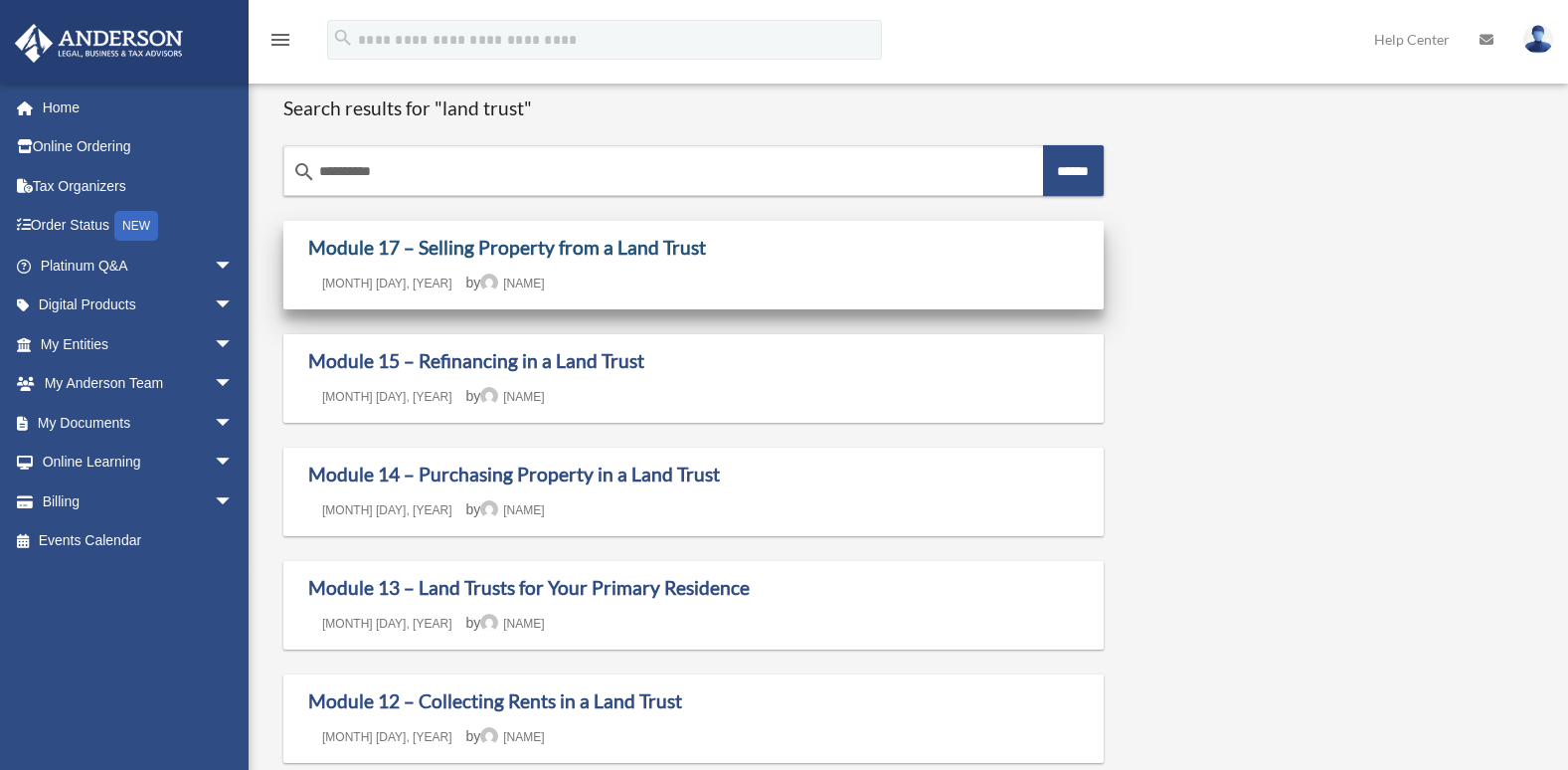 click on "Module 17 – Selling Property from a Land Trust" at bounding box center (507, 247) 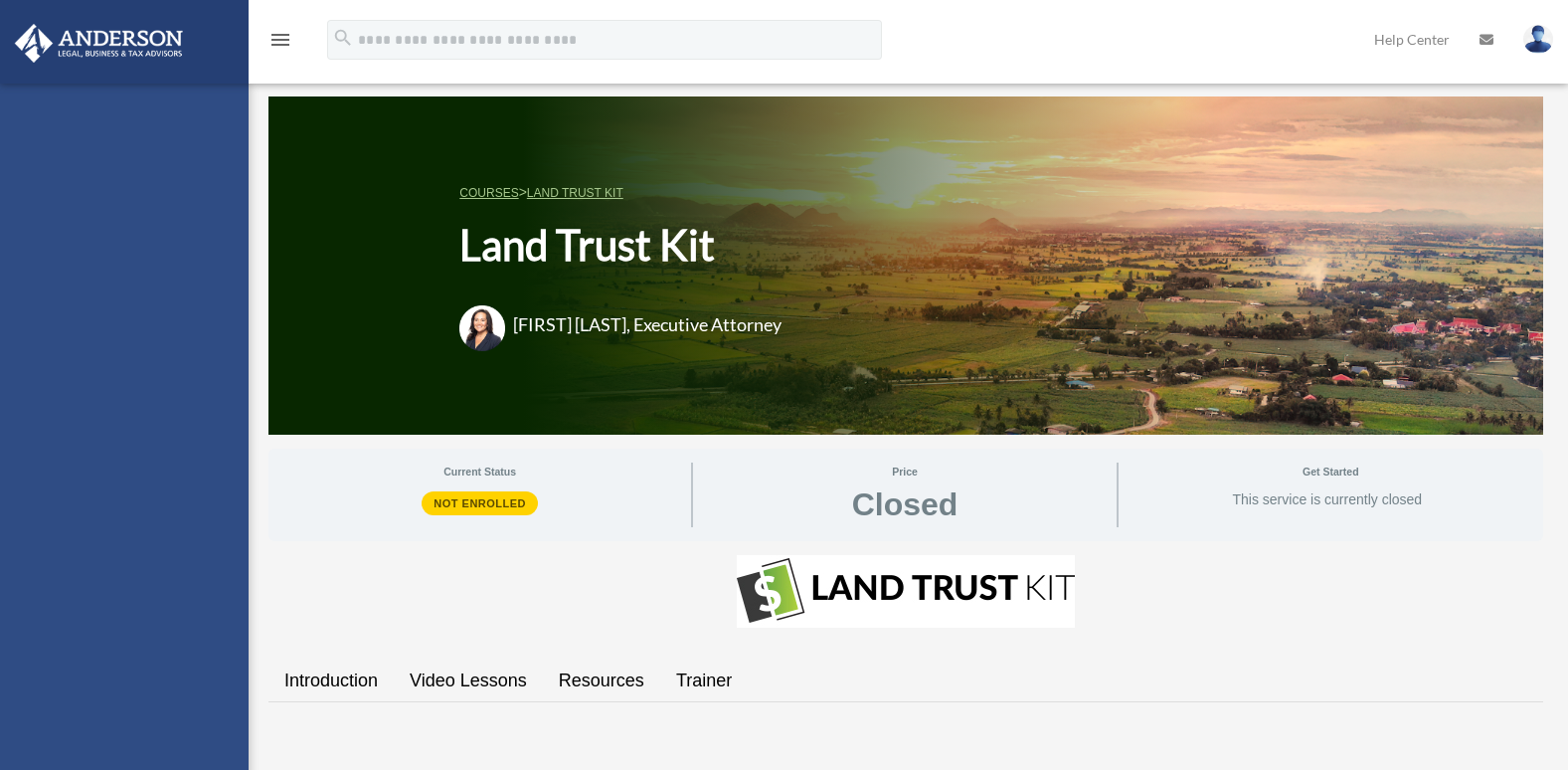 scroll, scrollTop: 0, scrollLeft: 0, axis: both 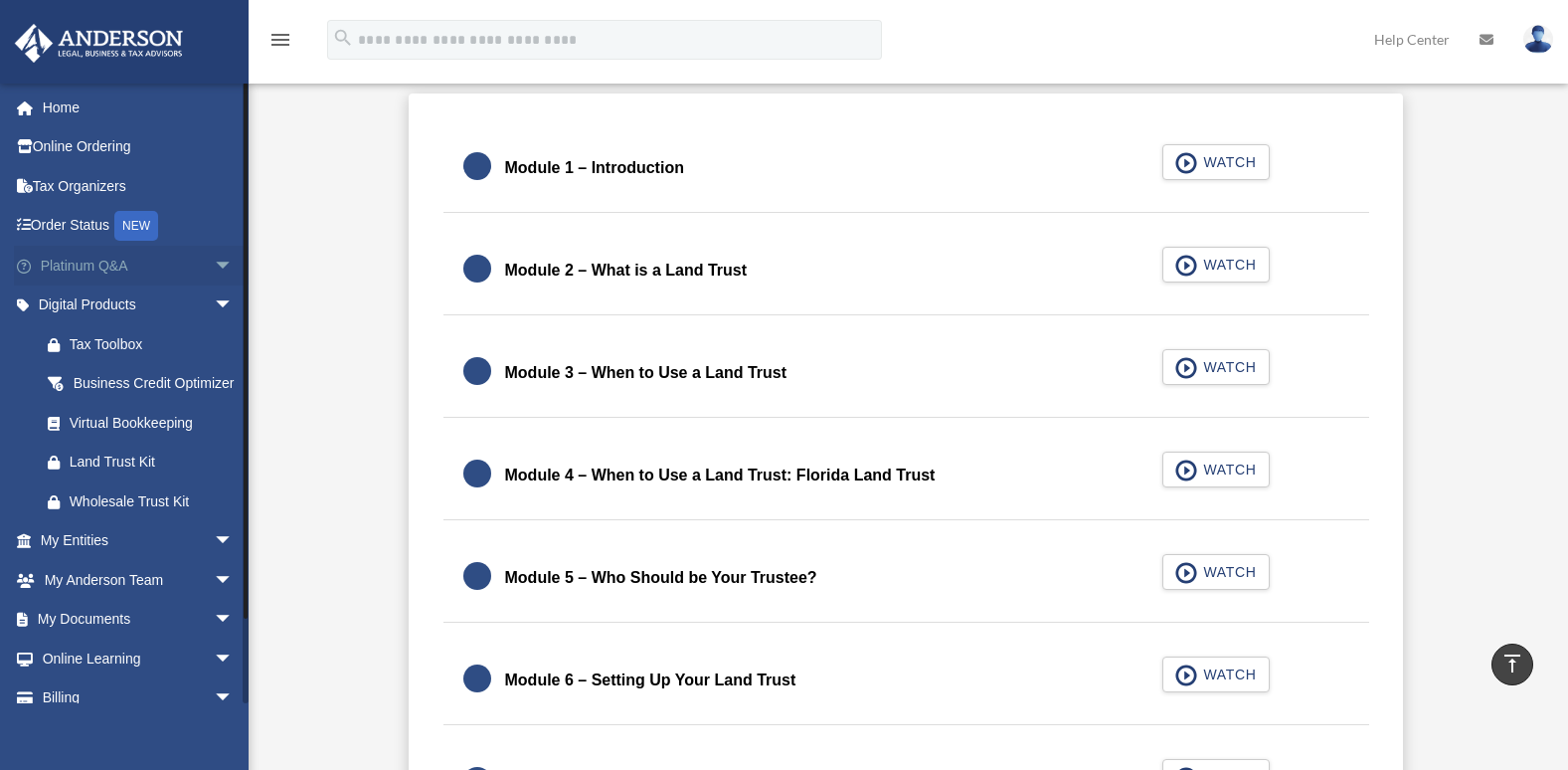 click on "arrow_drop_down" at bounding box center (234, 266) 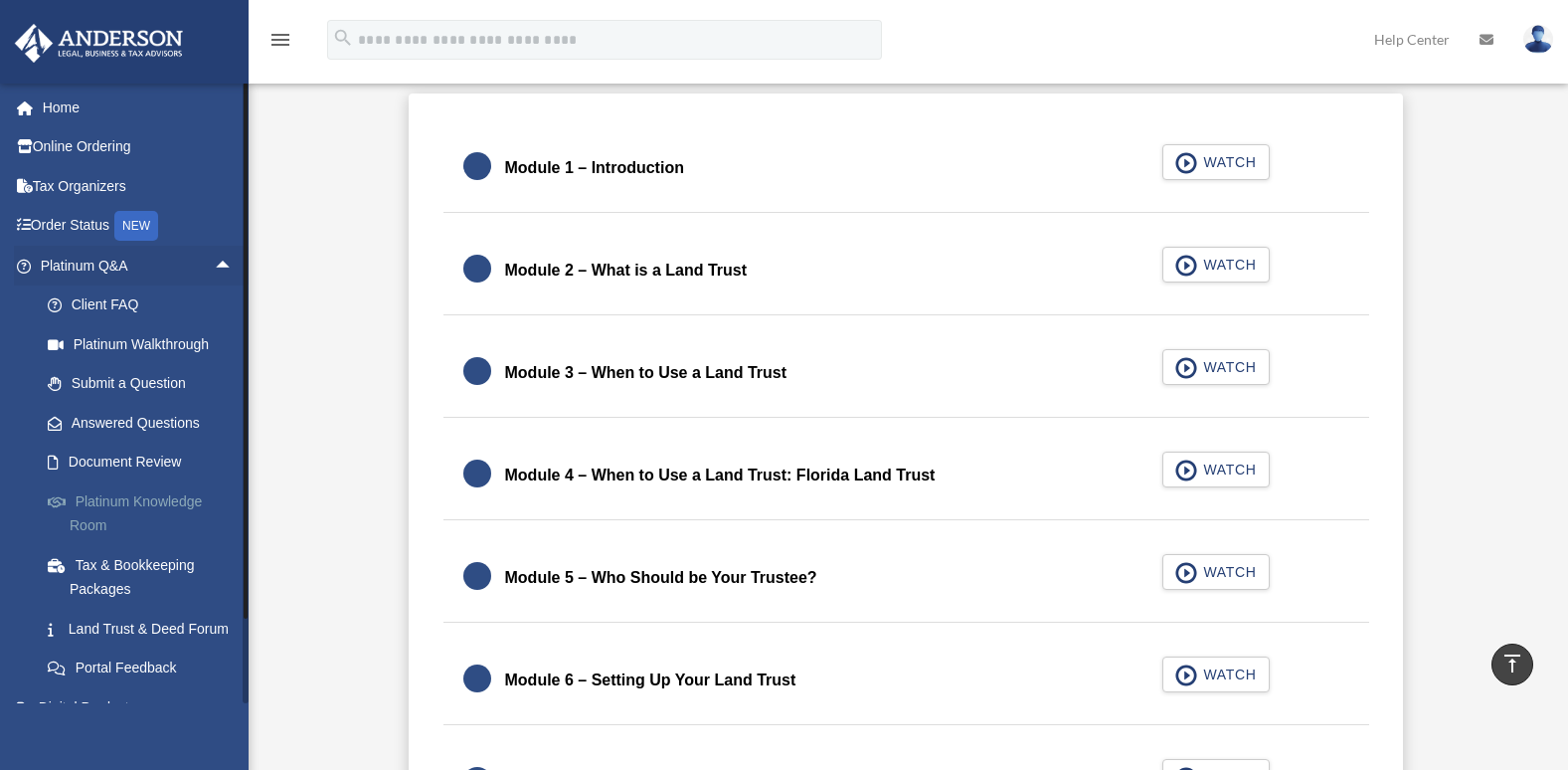 click on "Platinum Knowledge Room" at bounding box center [145, 513] 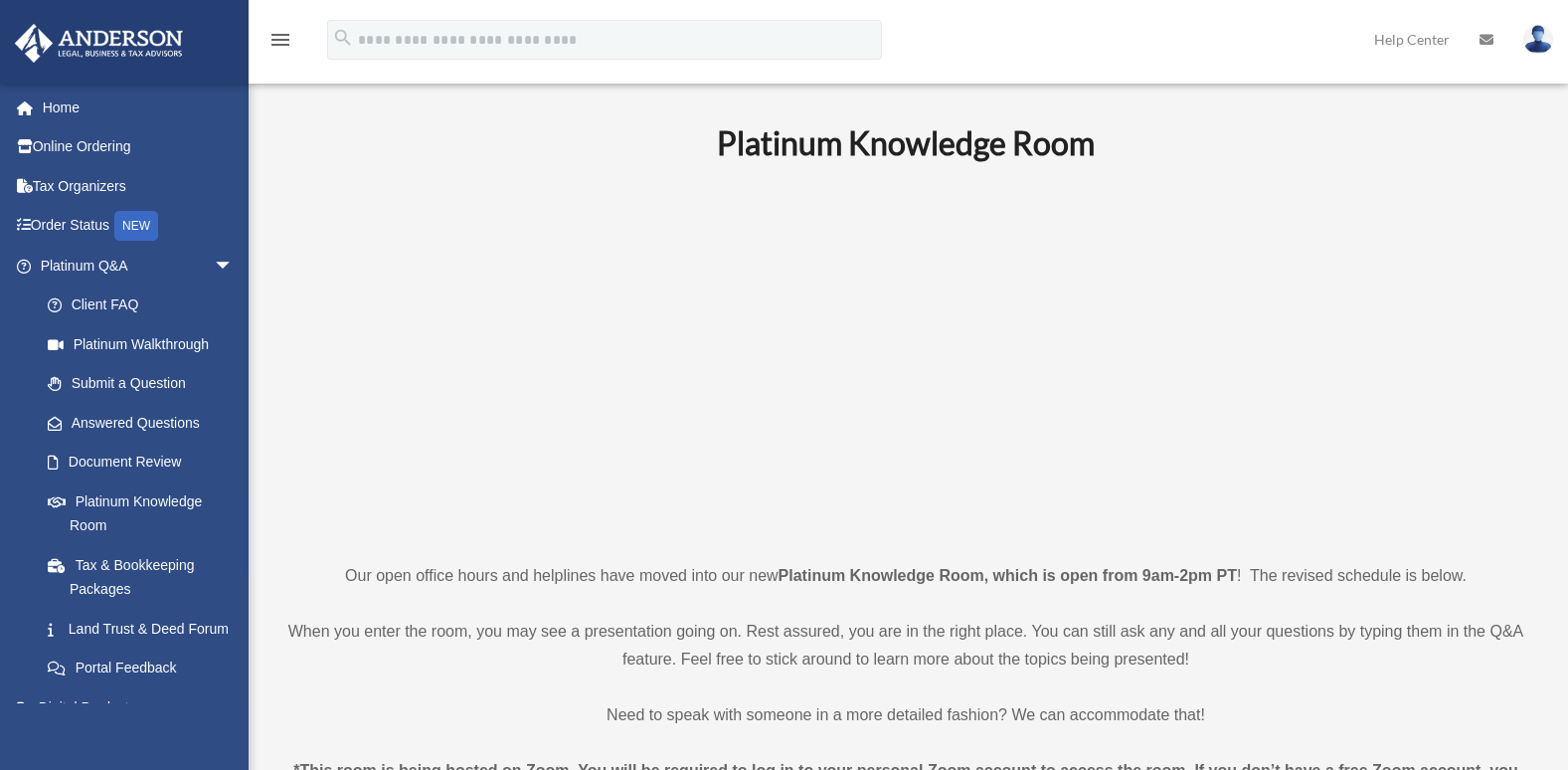 scroll, scrollTop: 0, scrollLeft: 0, axis: both 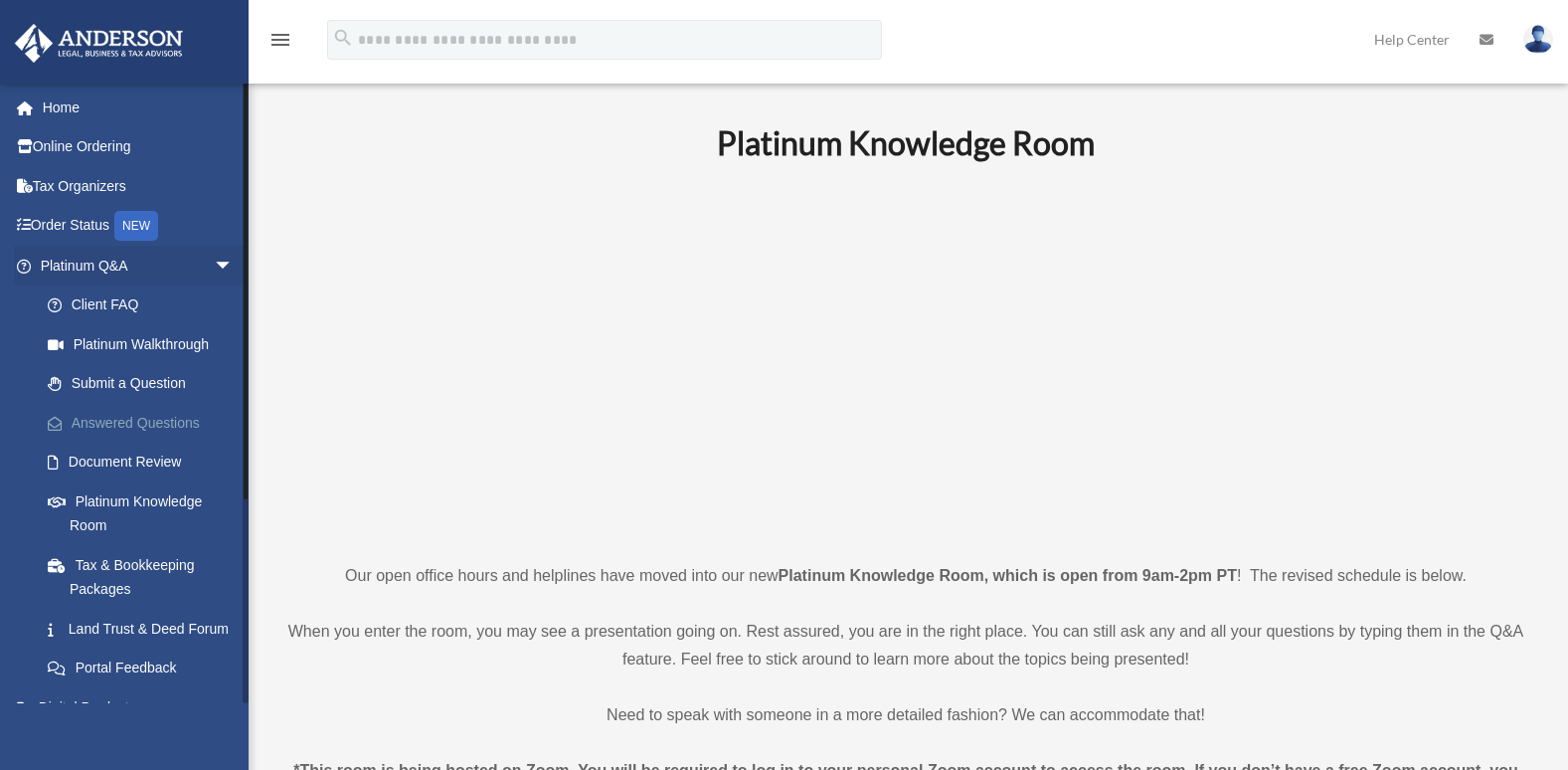 click on "Answered Questions" at bounding box center [145, 423] 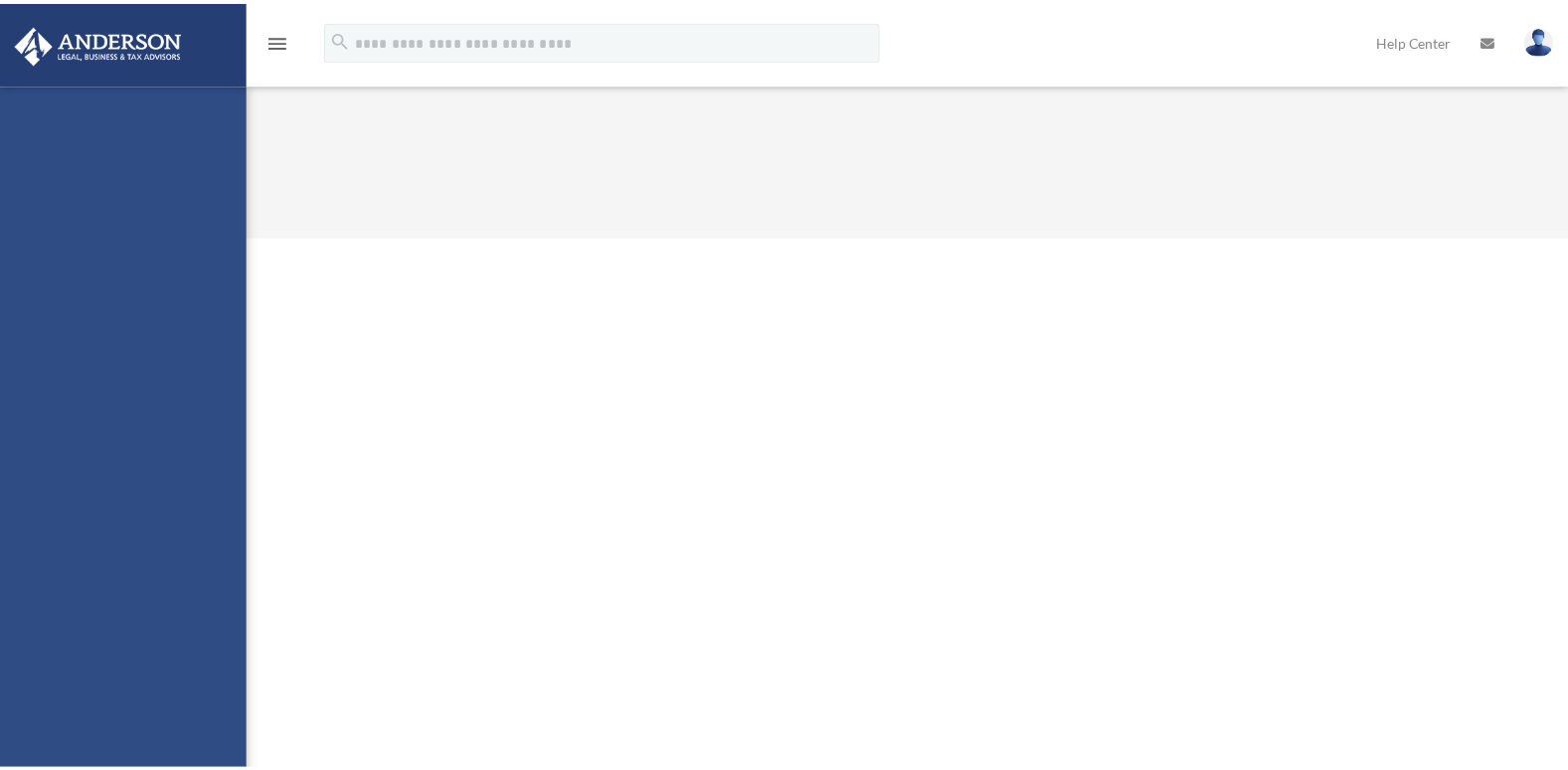 scroll, scrollTop: 0, scrollLeft: 0, axis: both 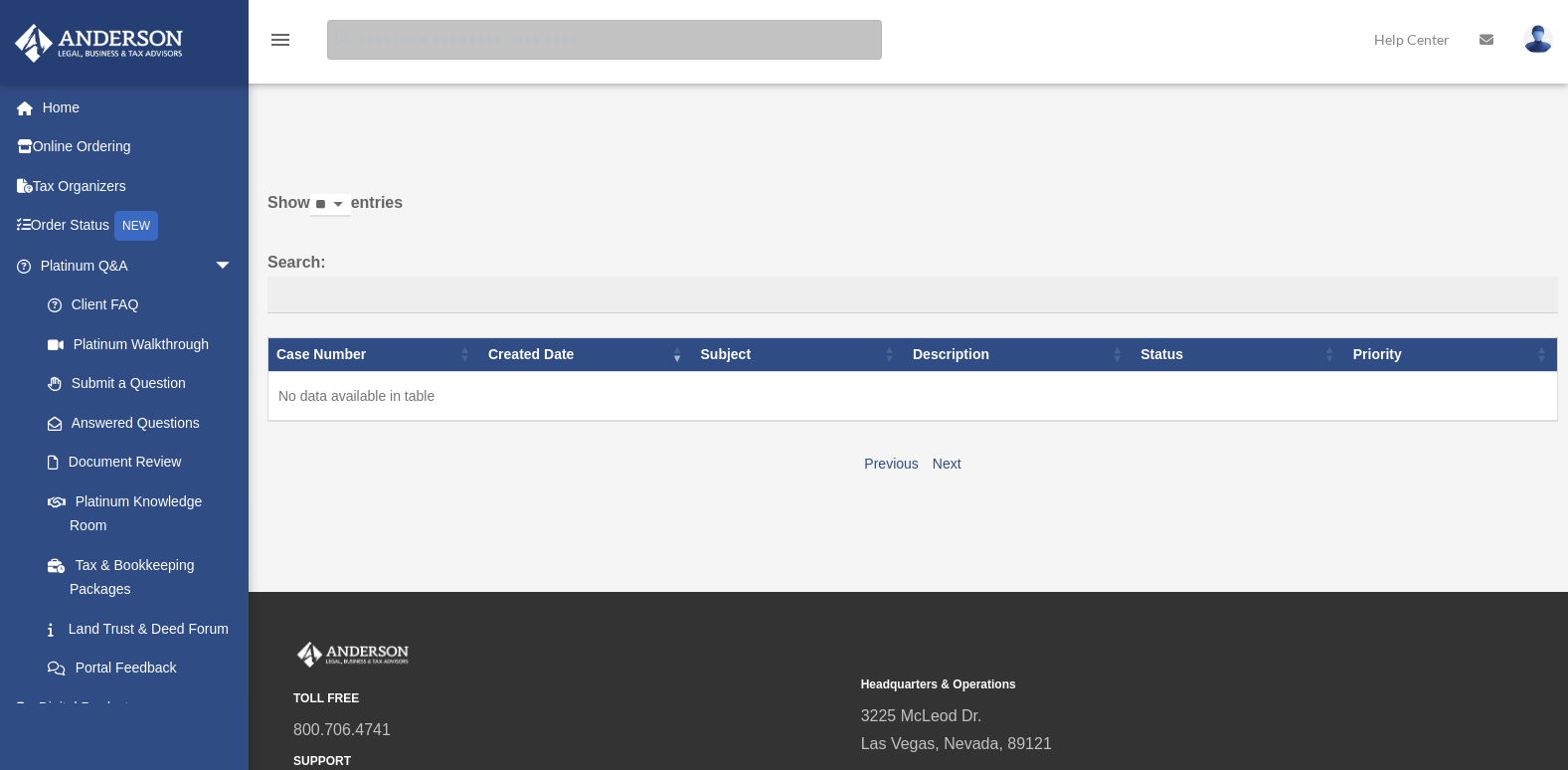 click at bounding box center [605, 40] 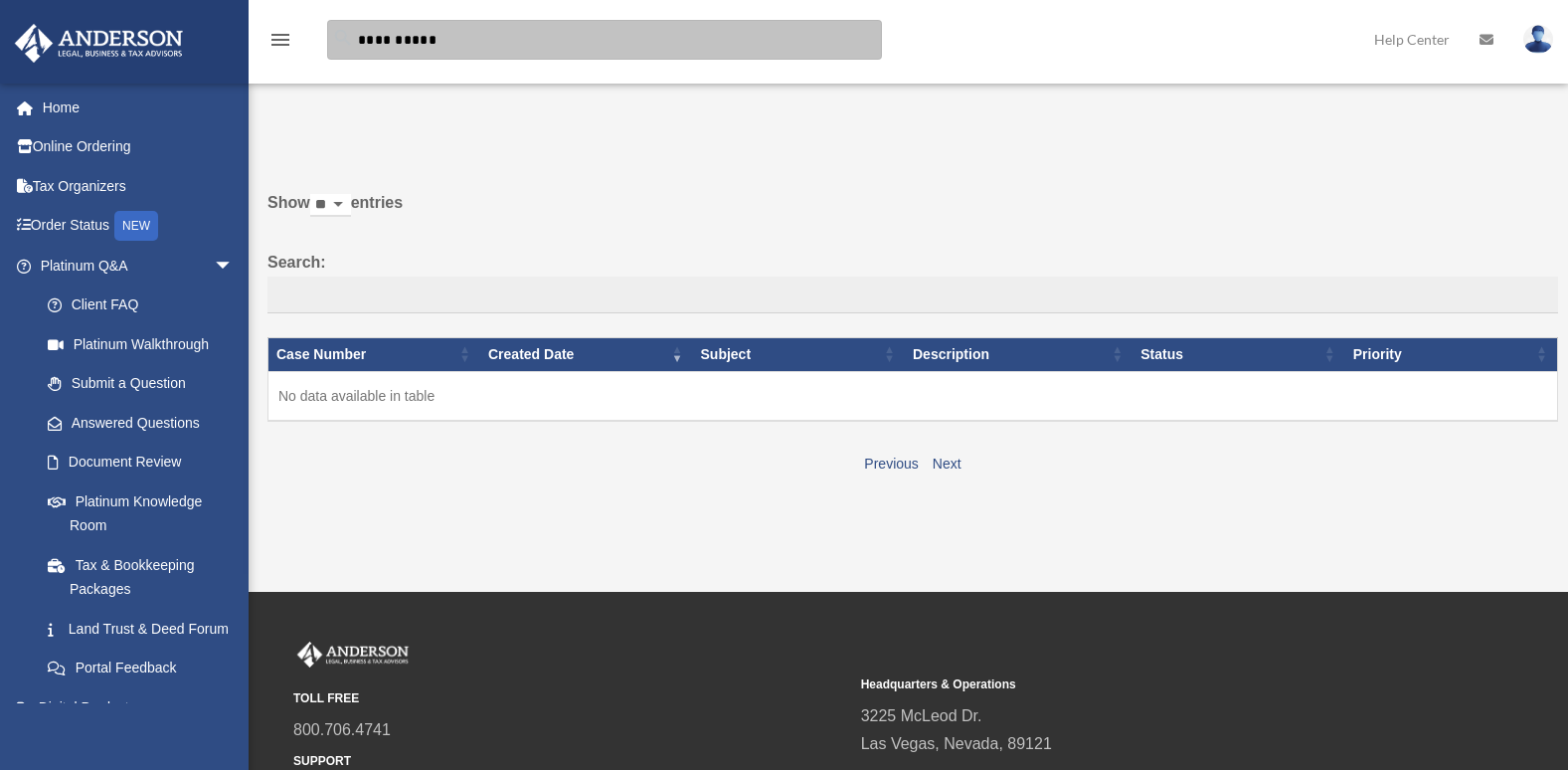 type on "**********" 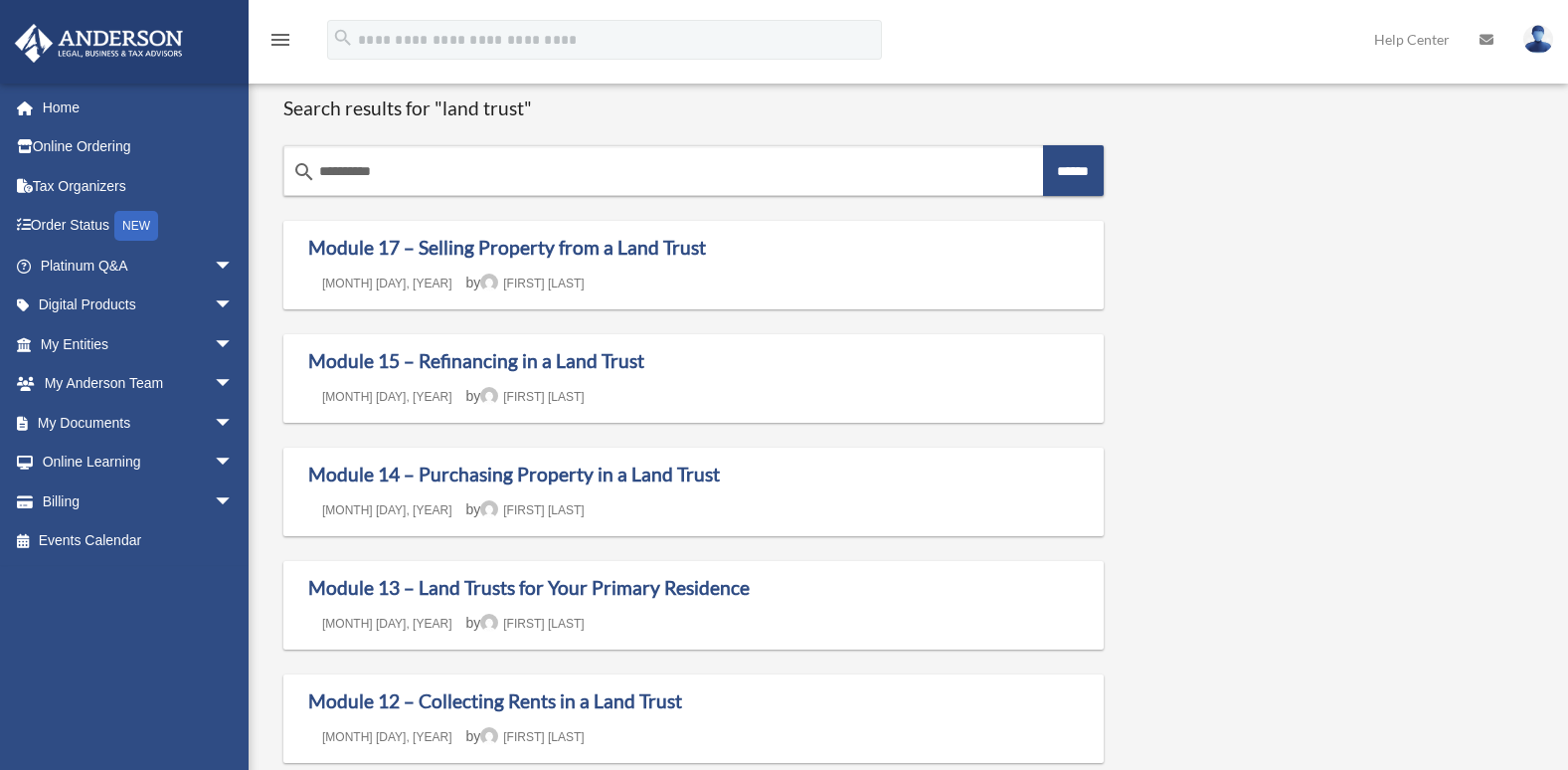 scroll, scrollTop: 0, scrollLeft: 0, axis: both 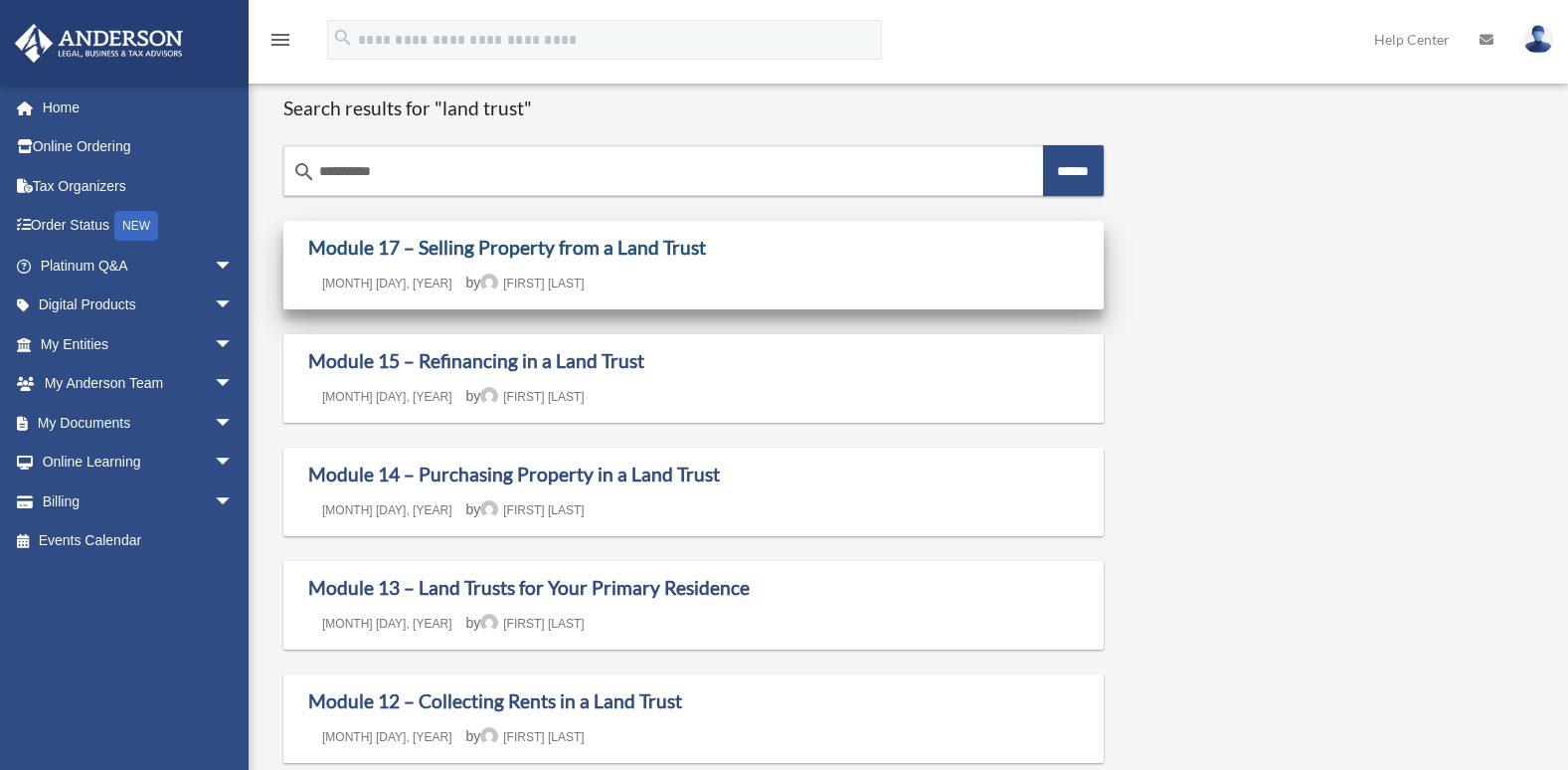 click on "Module 17 – Selling Property from a Land Trust" at bounding box center [507, 247] 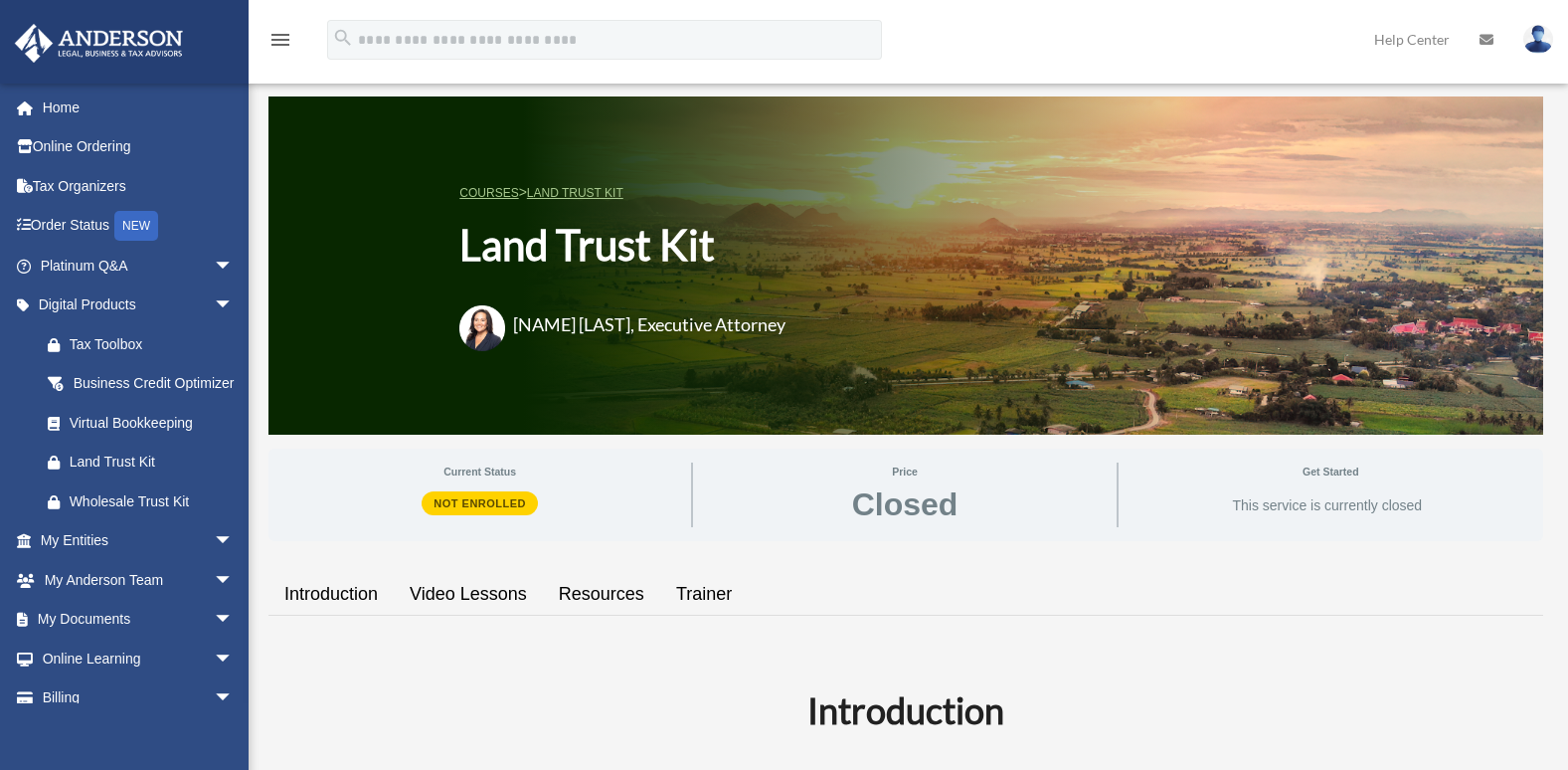 scroll, scrollTop: 0, scrollLeft: 0, axis: both 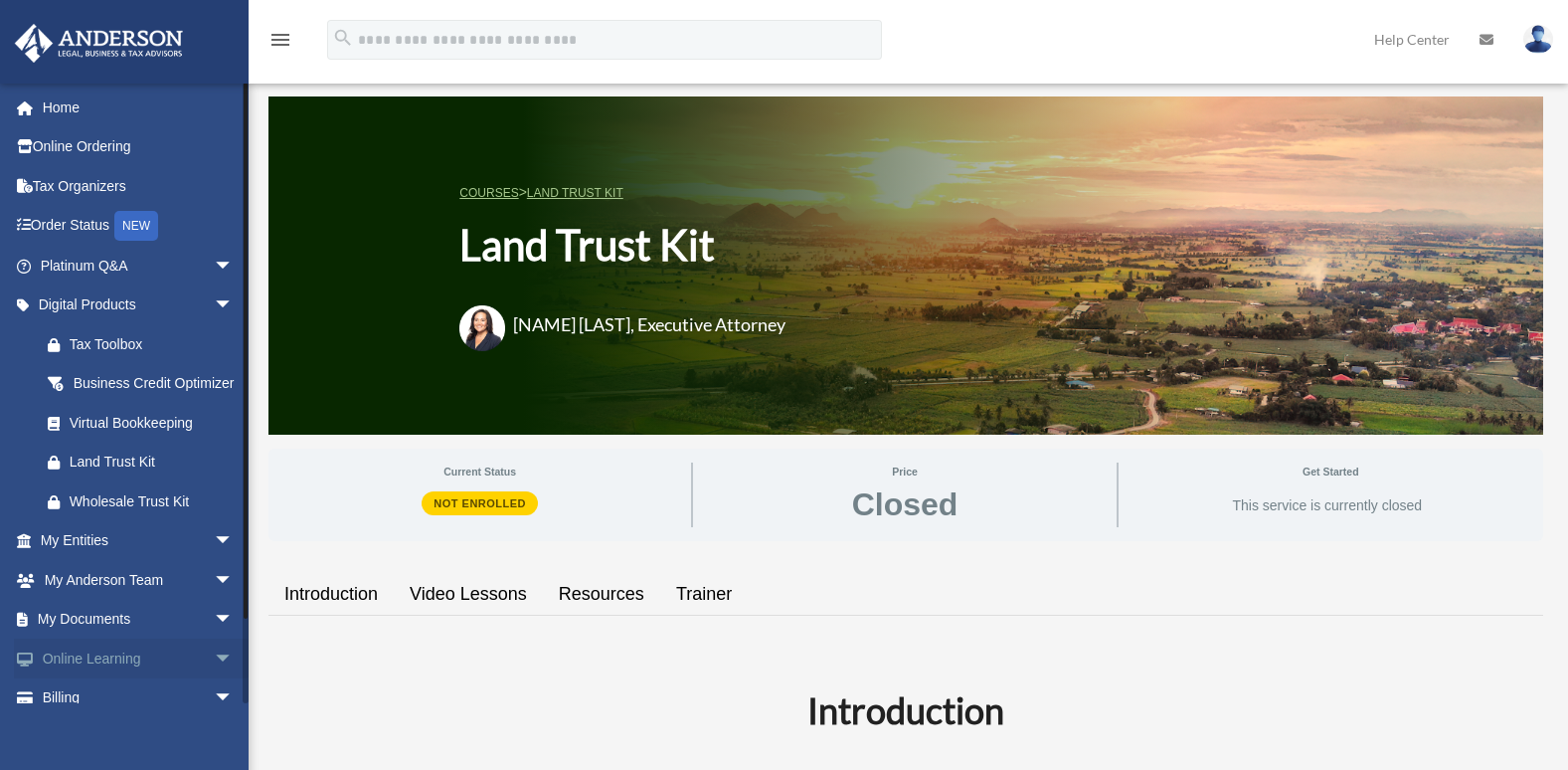 click on "arrow_drop_down" at bounding box center (234, 659) 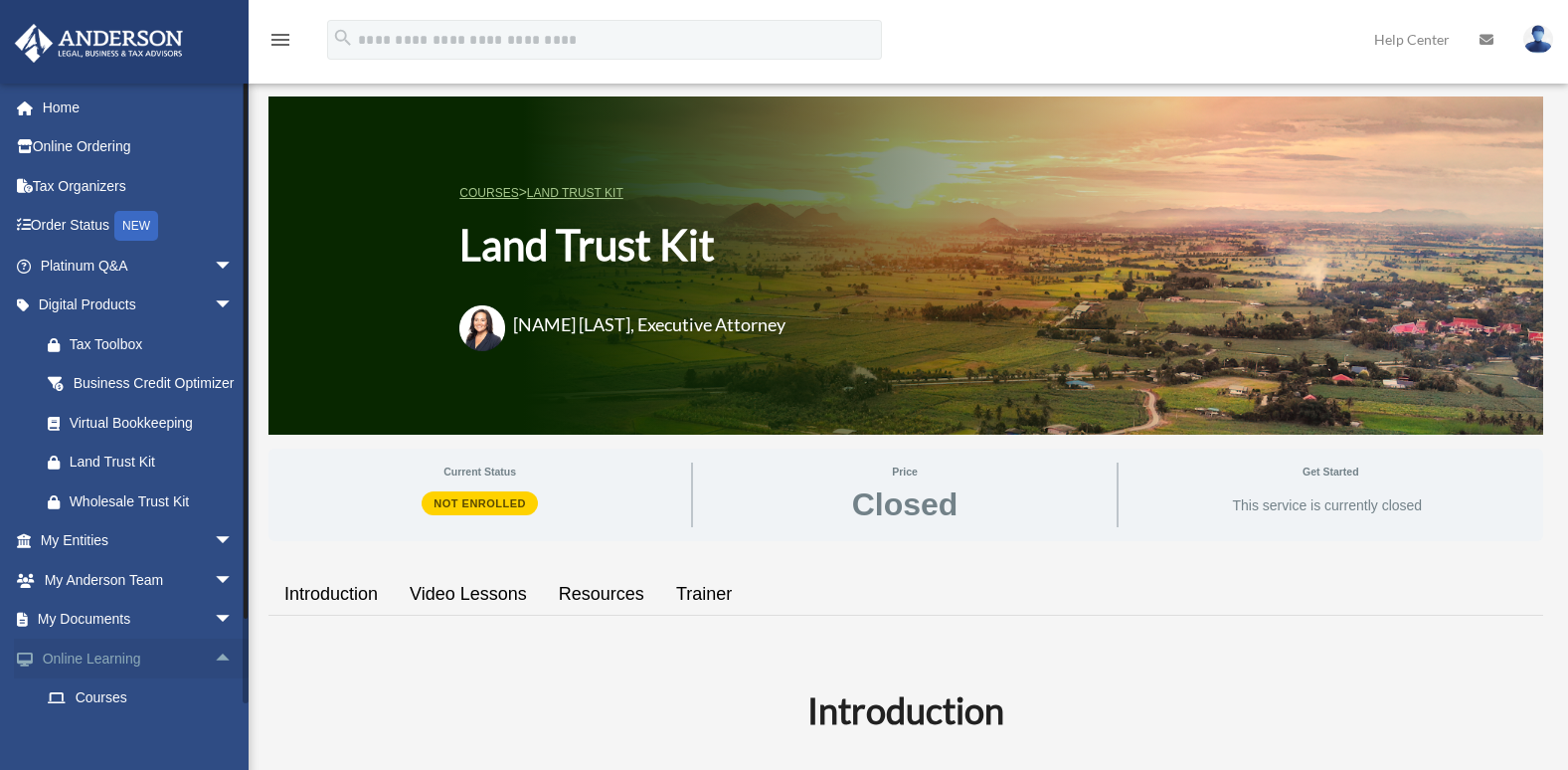 click on "arrow_drop_up" at bounding box center (234, 659) 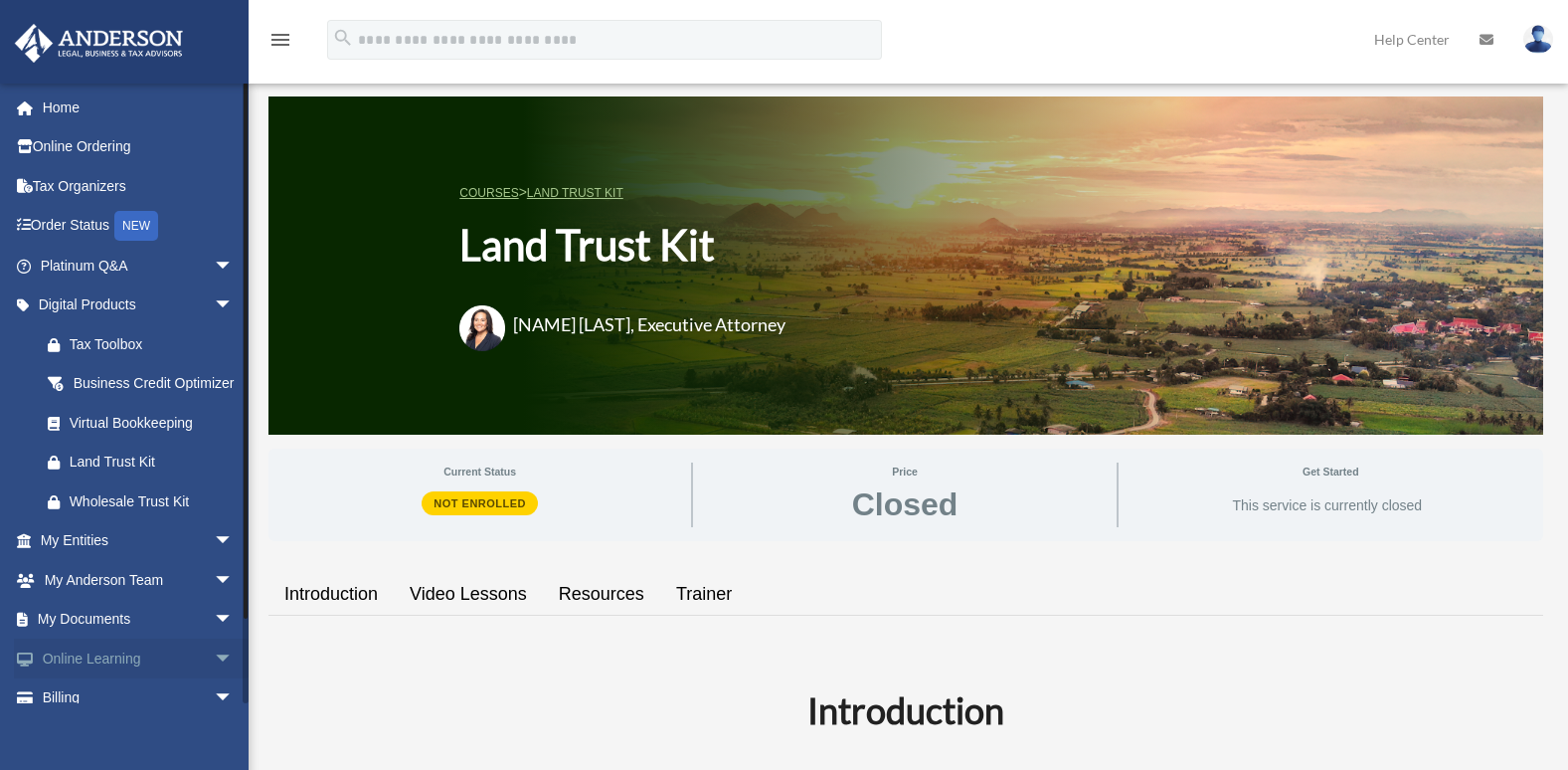 click on "Online Learning arrow_drop_down" at bounding box center (138, 659) 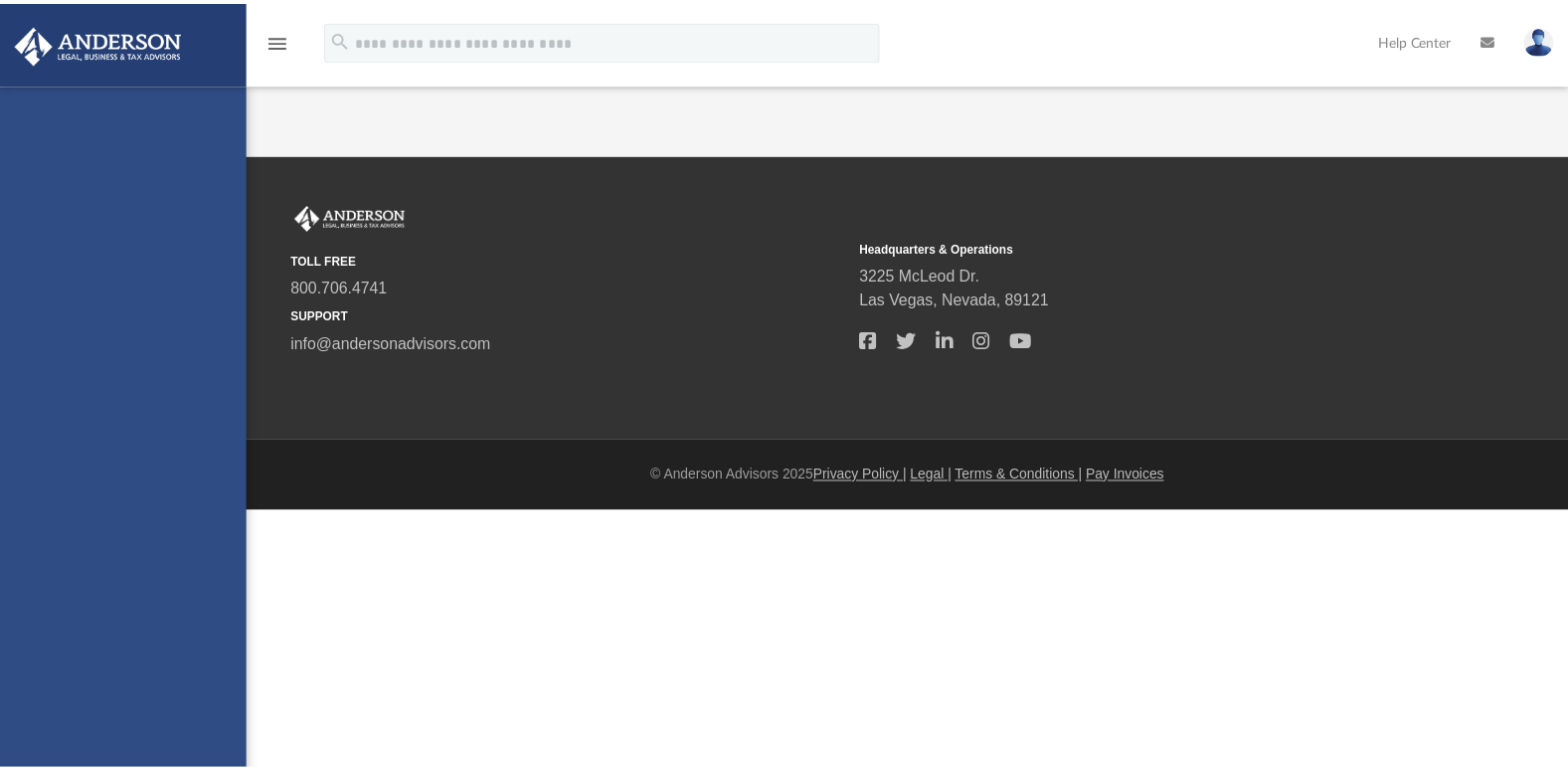 scroll, scrollTop: 0, scrollLeft: 0, axis: both 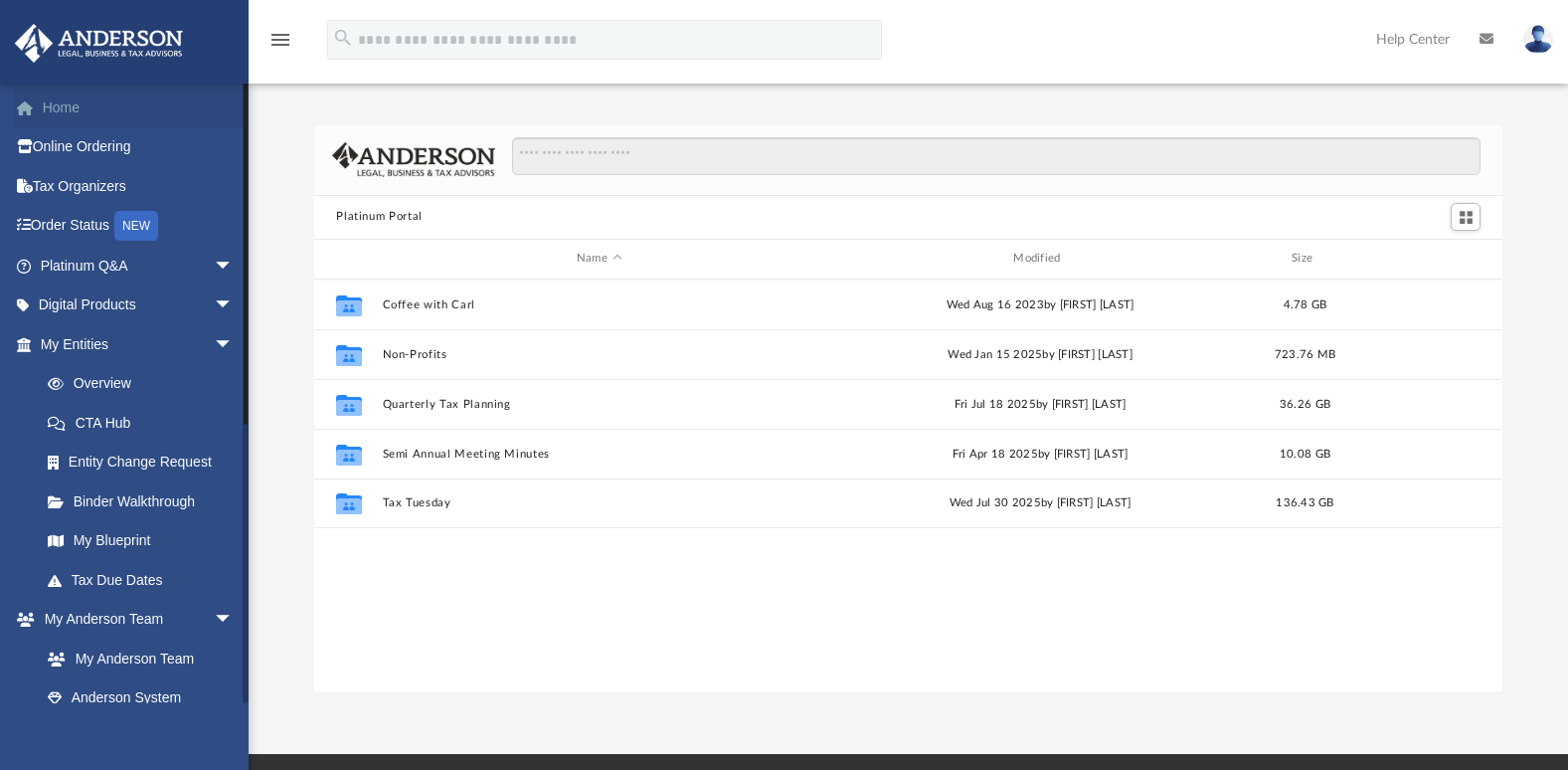 click at bounding box center [35, 108] 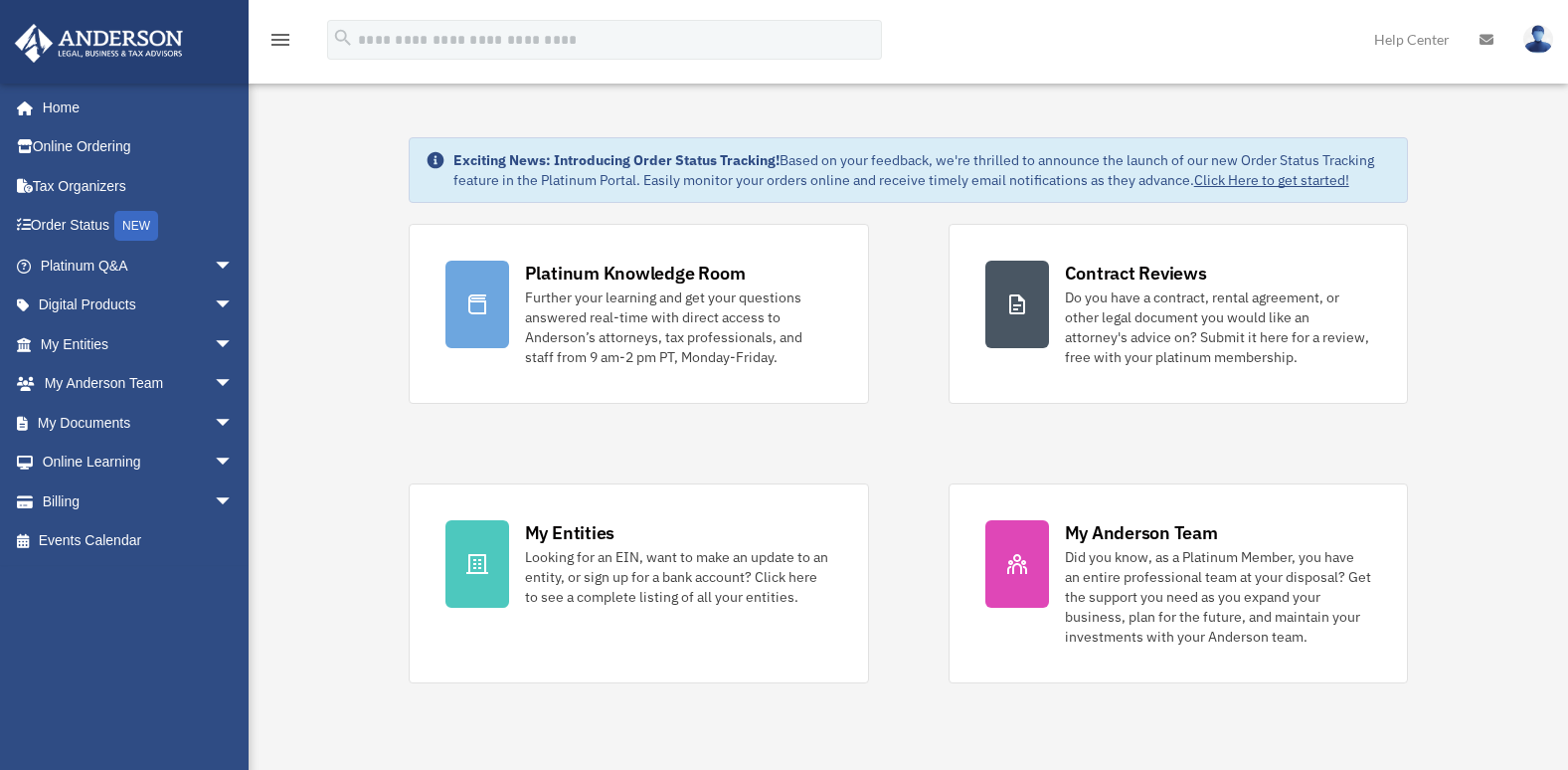 scroll, scrollTop: 0, scrollLeft: 0, axis: both 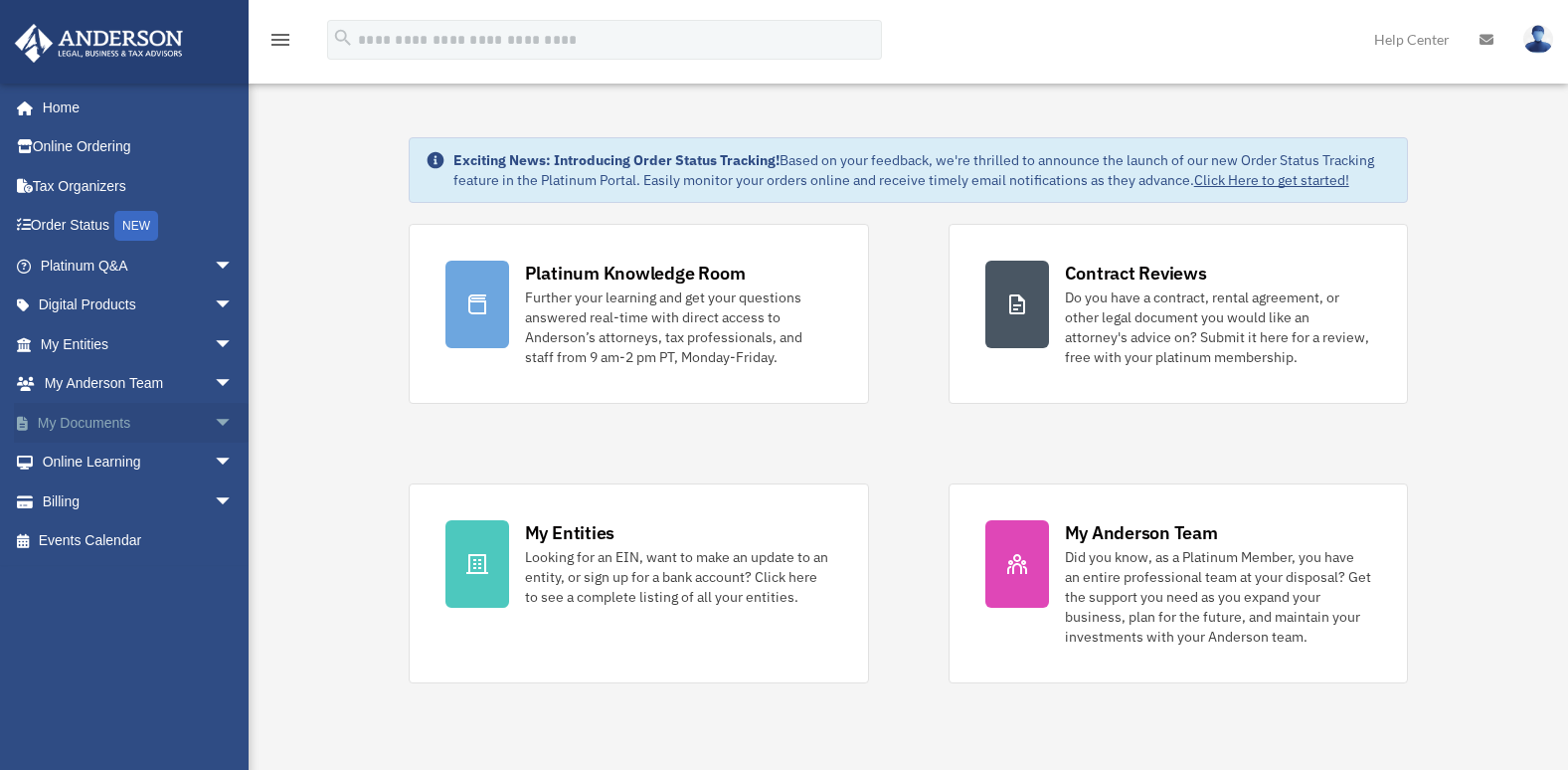 click on "arrow_drop_down" at bounding box center (234, 423) 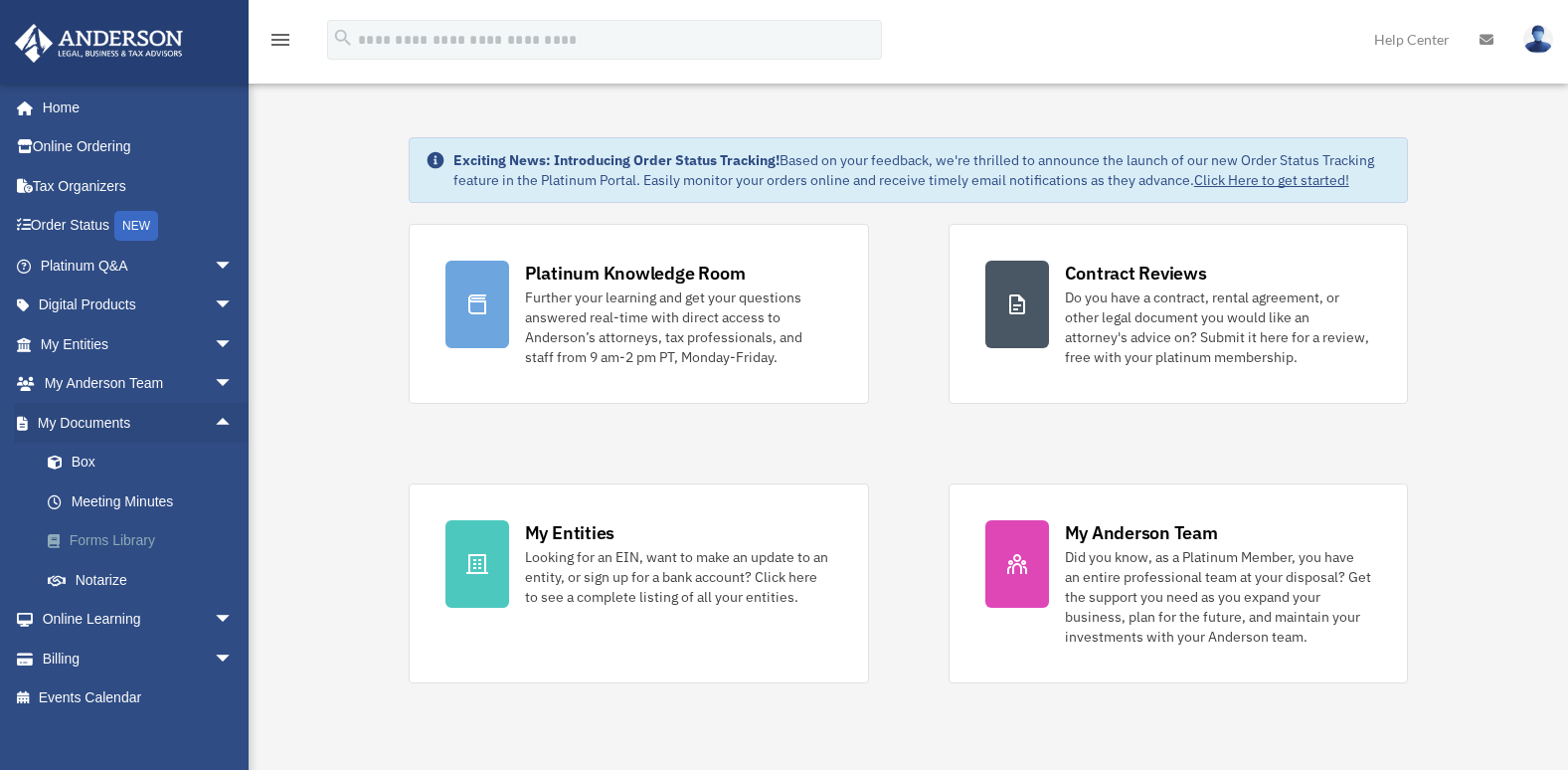 click on "Forms Library" at bounding box center (145, 541) 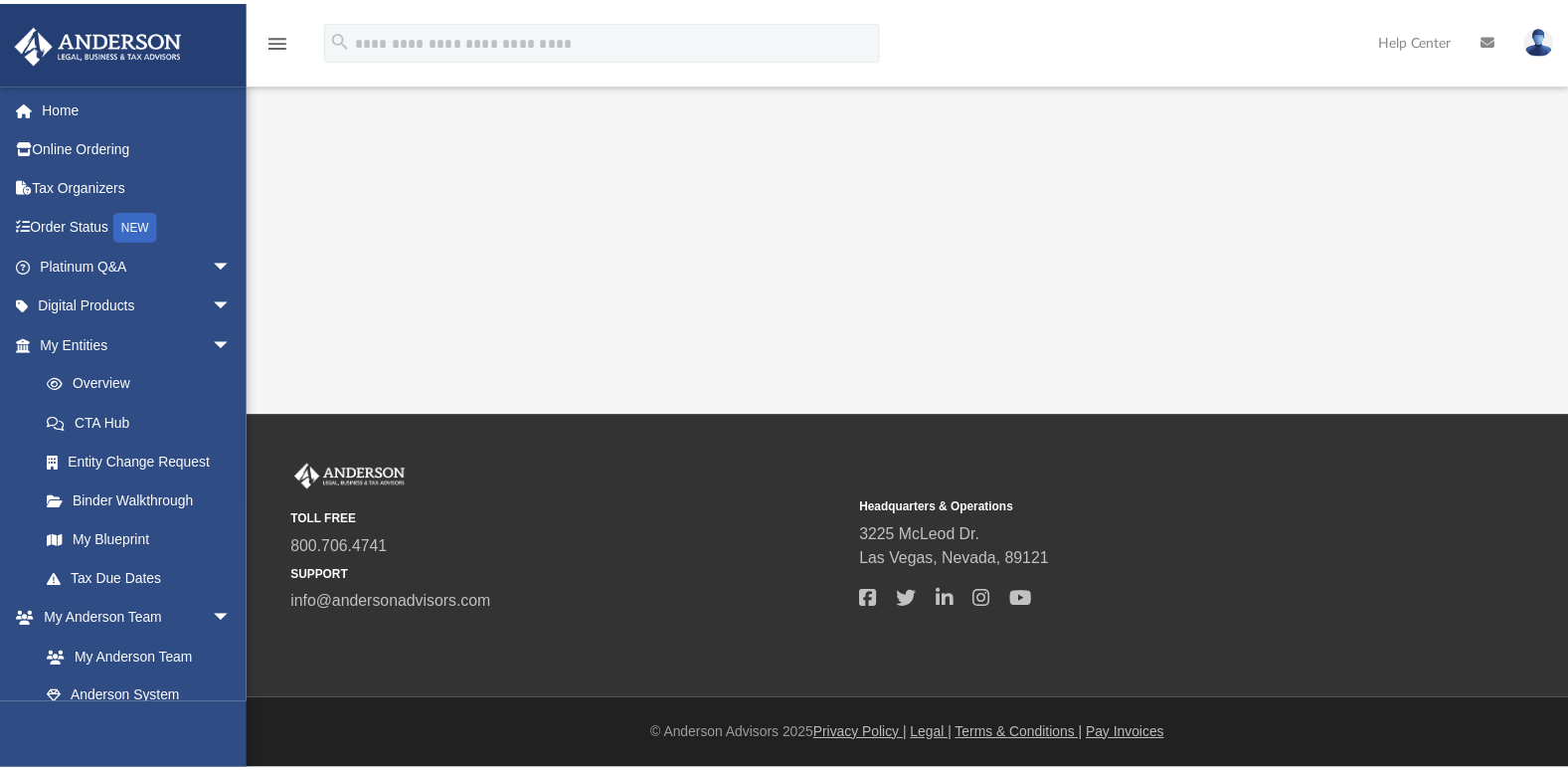 scroll, scrollTop: 0, scrollLeft: 0, axis: both 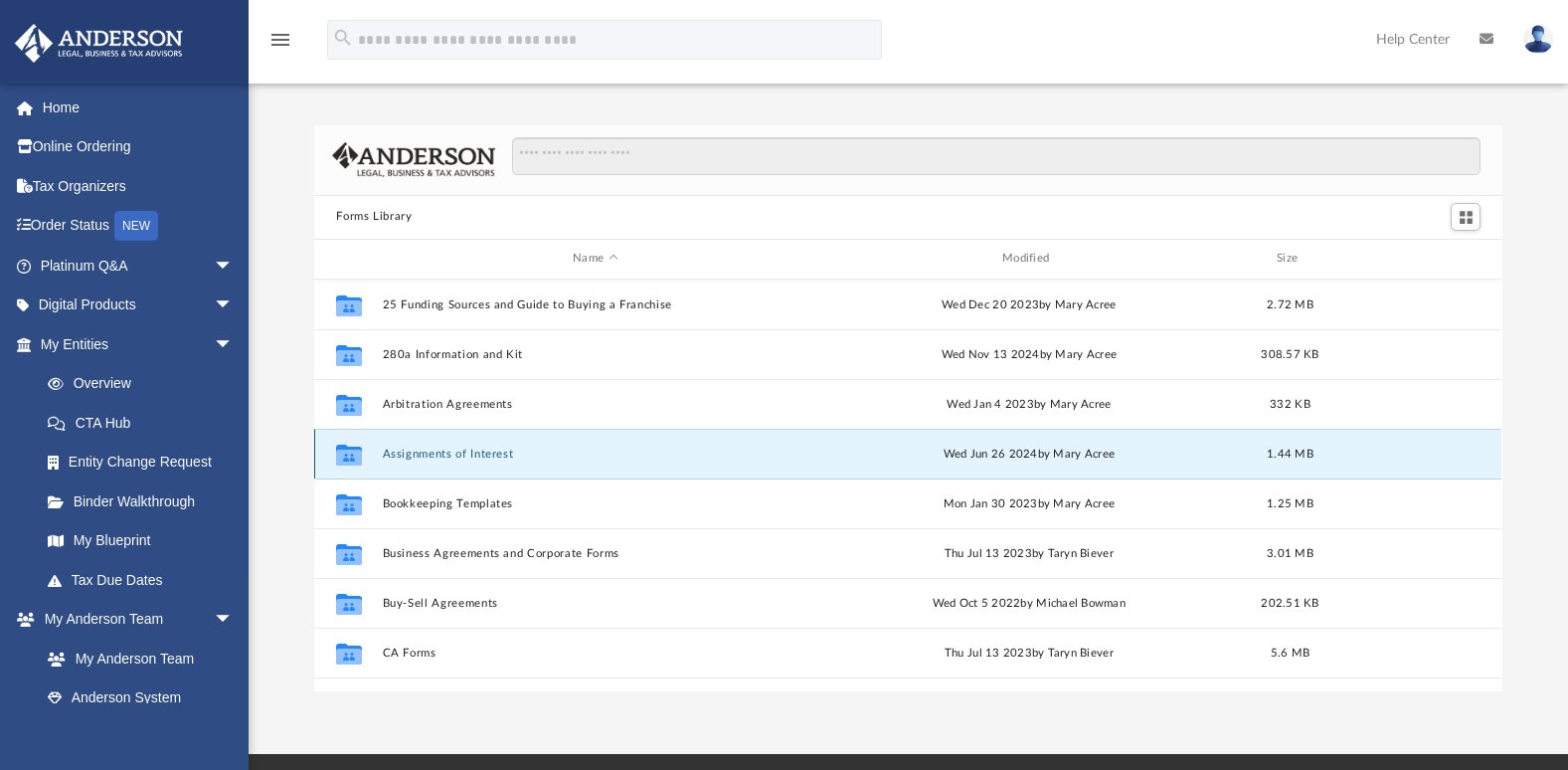 click on "Assignments of Interest" at bounding box center [596, 454] 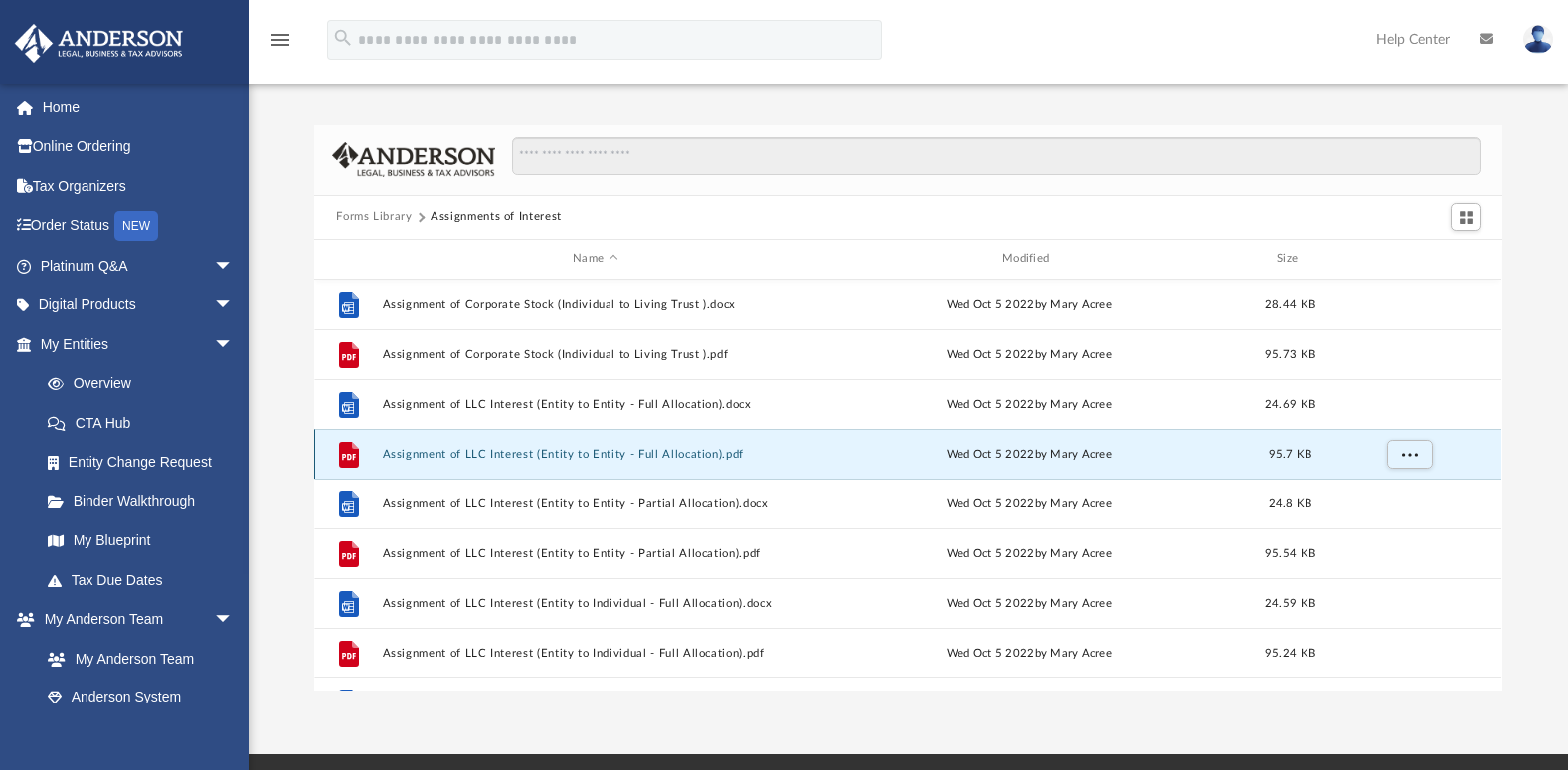 click on "Assignment of LLC Interest (Entity to Entity - Full Allocation).pdf" at bounding box center (596, 454) 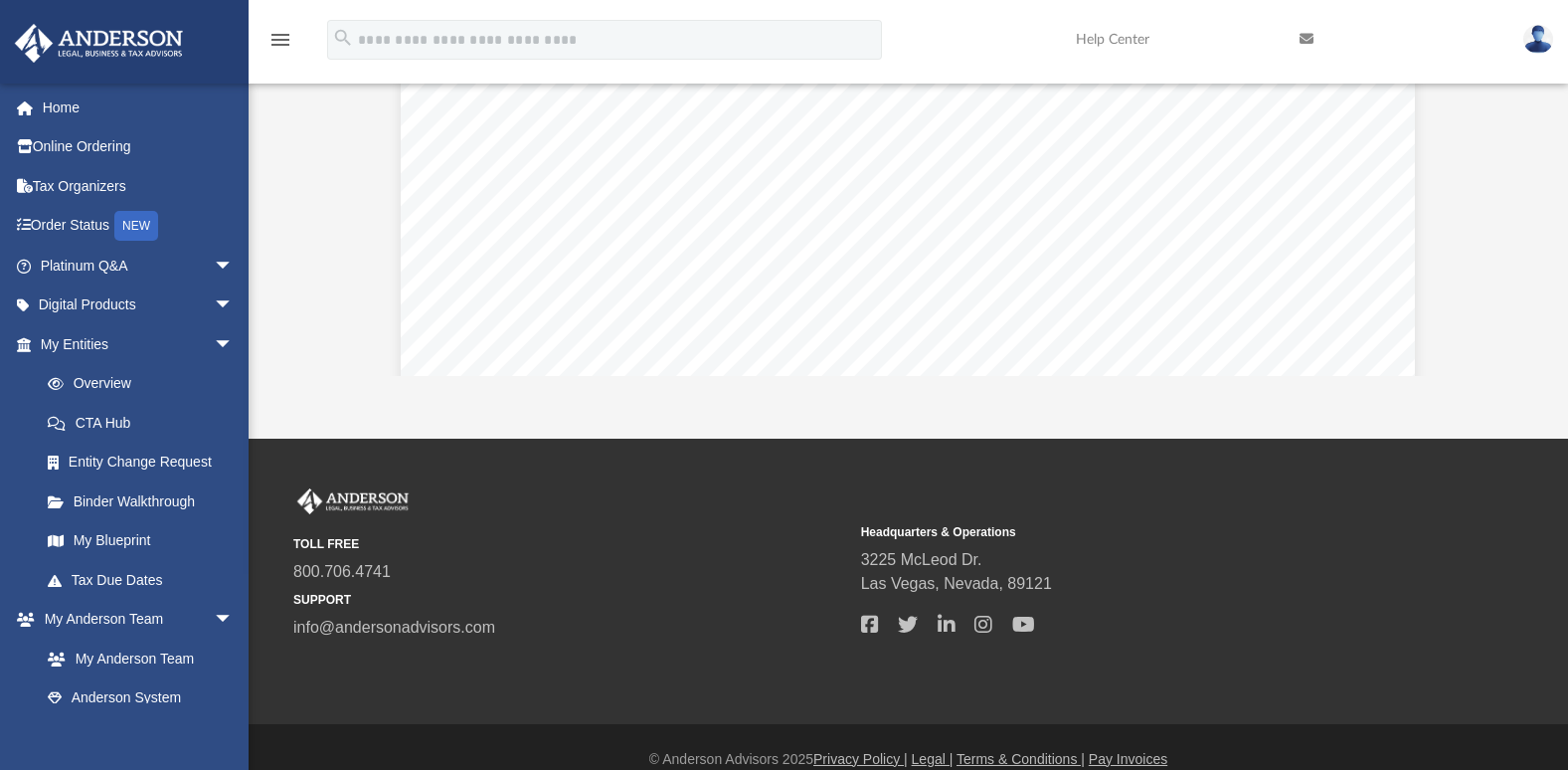 scroll, scrollTop: 340, scrollLeft: 0, axis: vertical 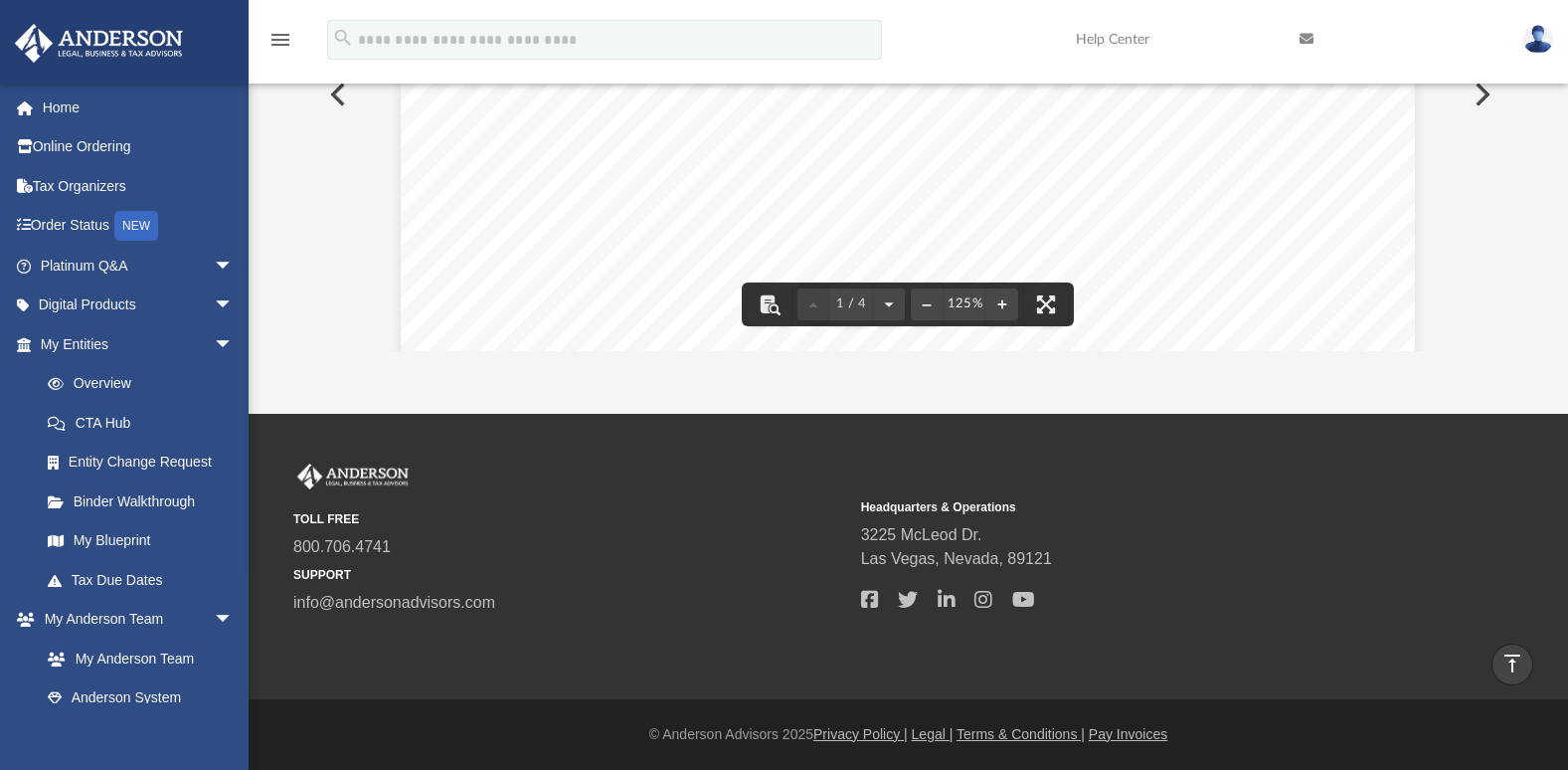 click on "THIS ASSIGNMENT AND ASSUMPTION OF MEMBERSHIP INTERESTS (this “Assignment”) is dated as of _________________, 20 __   among _____________________________ ,   a _________________ formed under the laws of _____________________   ( the   “Assignor”) and _______________________, a _________________ formed under the laws of _____________________ (the “Assignee”), recites and provides as follows: RECITALS : WHEREAS, the A ssignor is the owner of an aggregate __ __________ _ percent ( __ %) Membership Interest in ___________________________, LLC, a ________________________ limited liability company (the “Company”); and WHEREAS, the Assignor proposes to assign, transfer and sell   to Assignee   _____________ percent ( __ %) Membership Interest in the Company, leaving Assignor without an interest in said Company, (the “Assigned Interest”) by the execution and delivery of this Assignment and Assumption Agreement. The Assignor now wishes t o assign and transfer to the Assignee all of : For   and   in" at bounding box center [908, 2524] 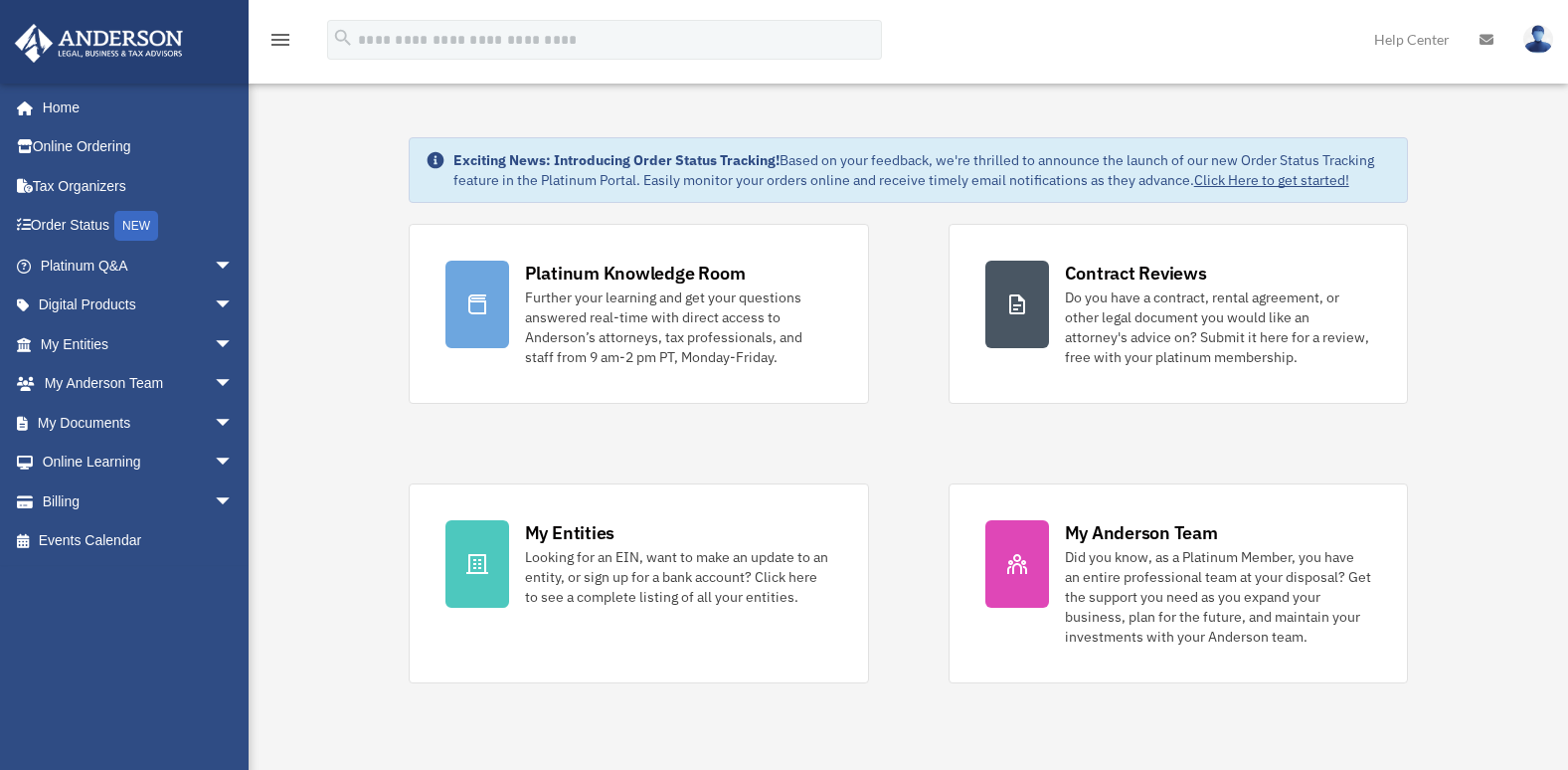 scroll, scrollTop: 0, scrollLeft: 0, axis: both 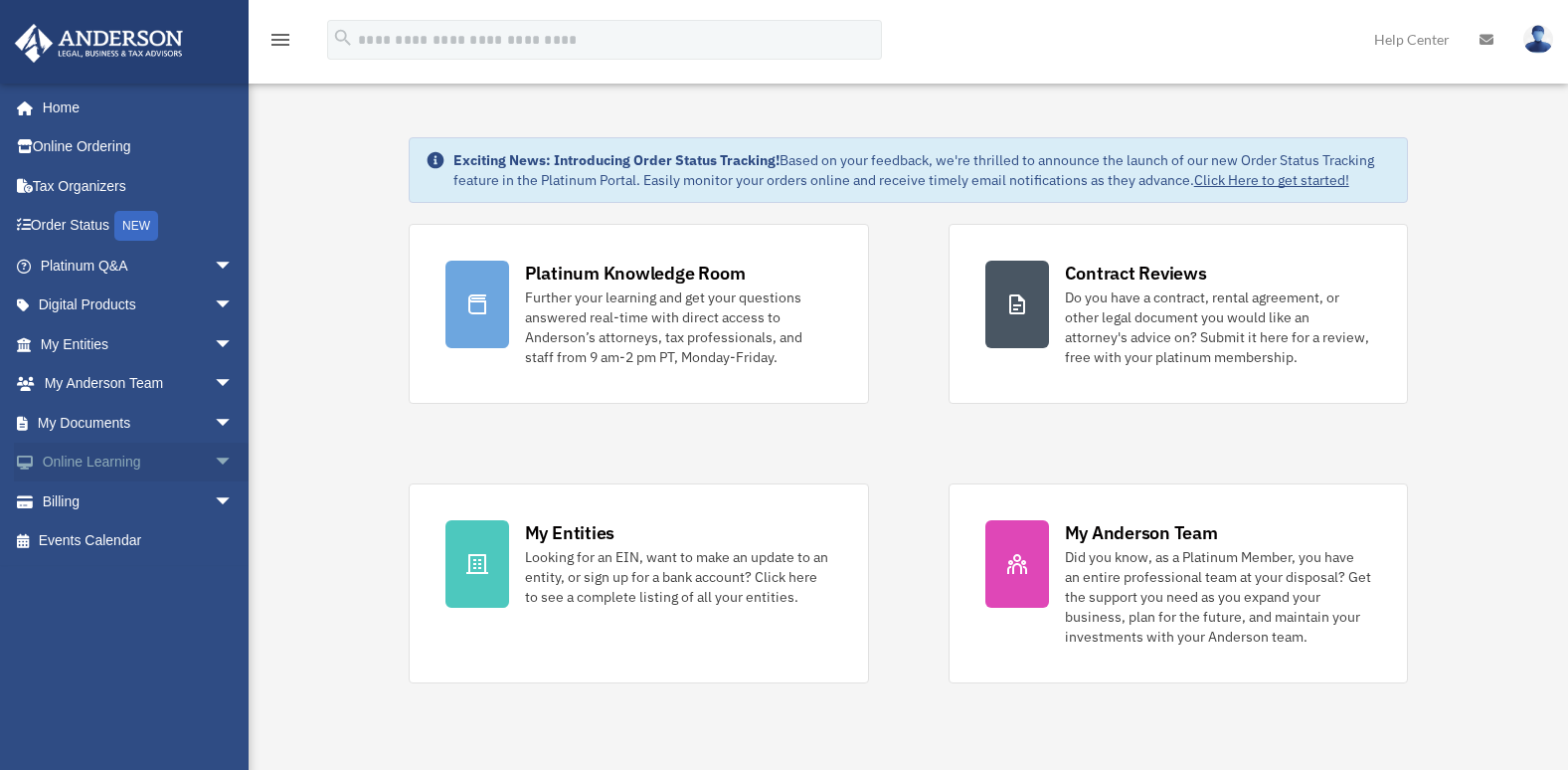 click on "arrow_drop_down" at bounding box center (234, 463) 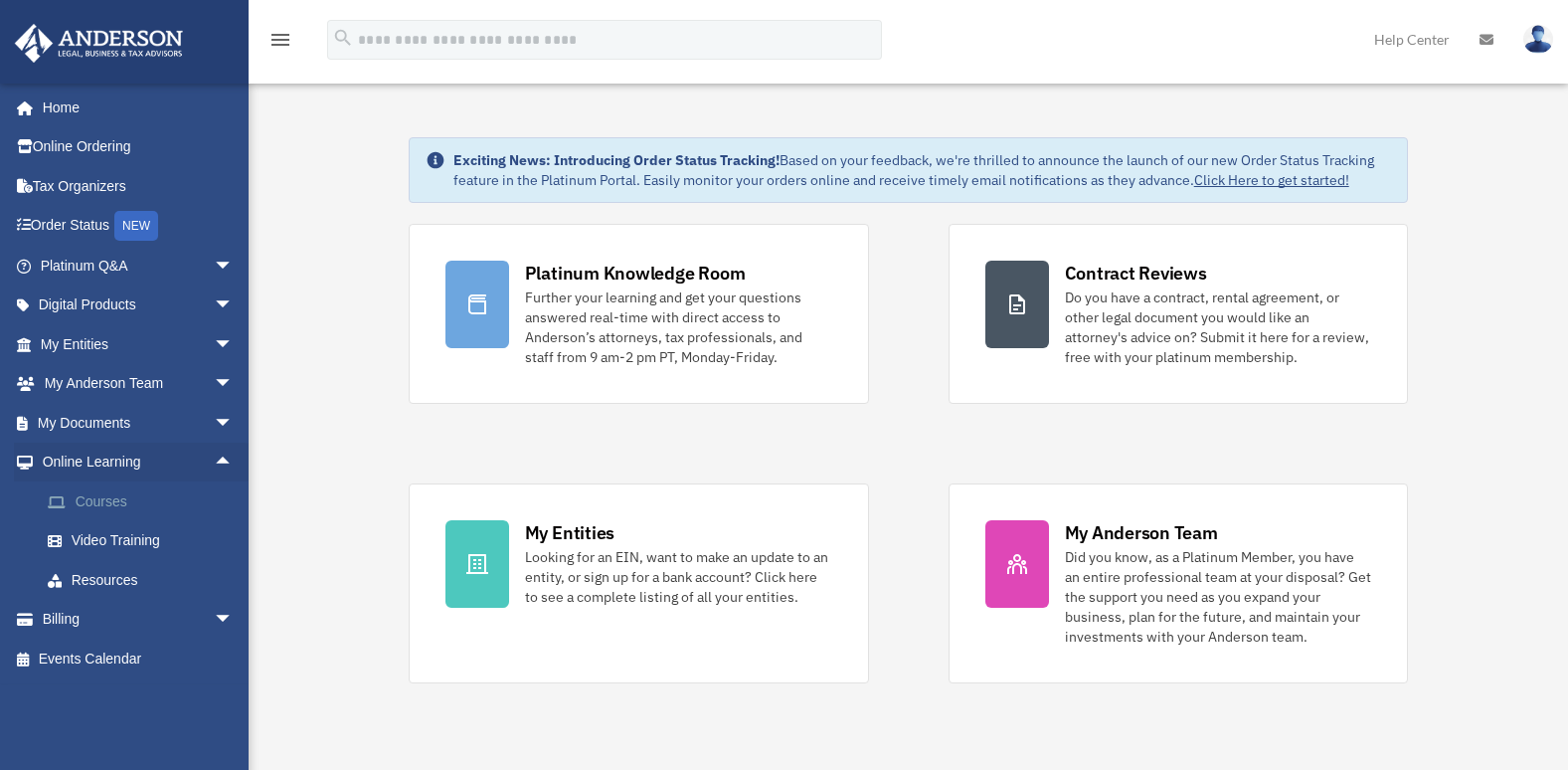 click on "Courses" at bounding box center [145, 501] 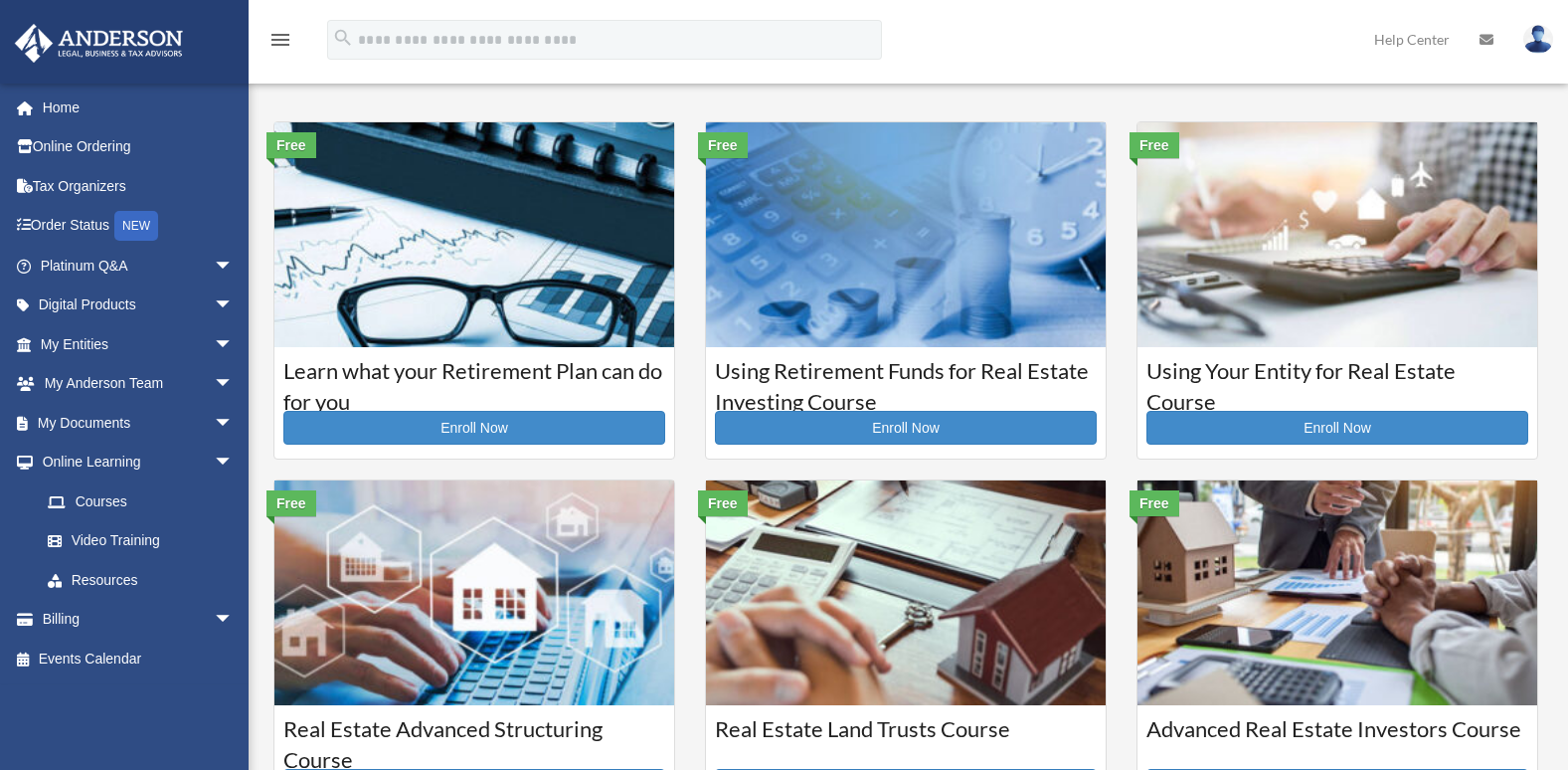scroll, scrollTop: 0, scrollLeft: 0, axis: both 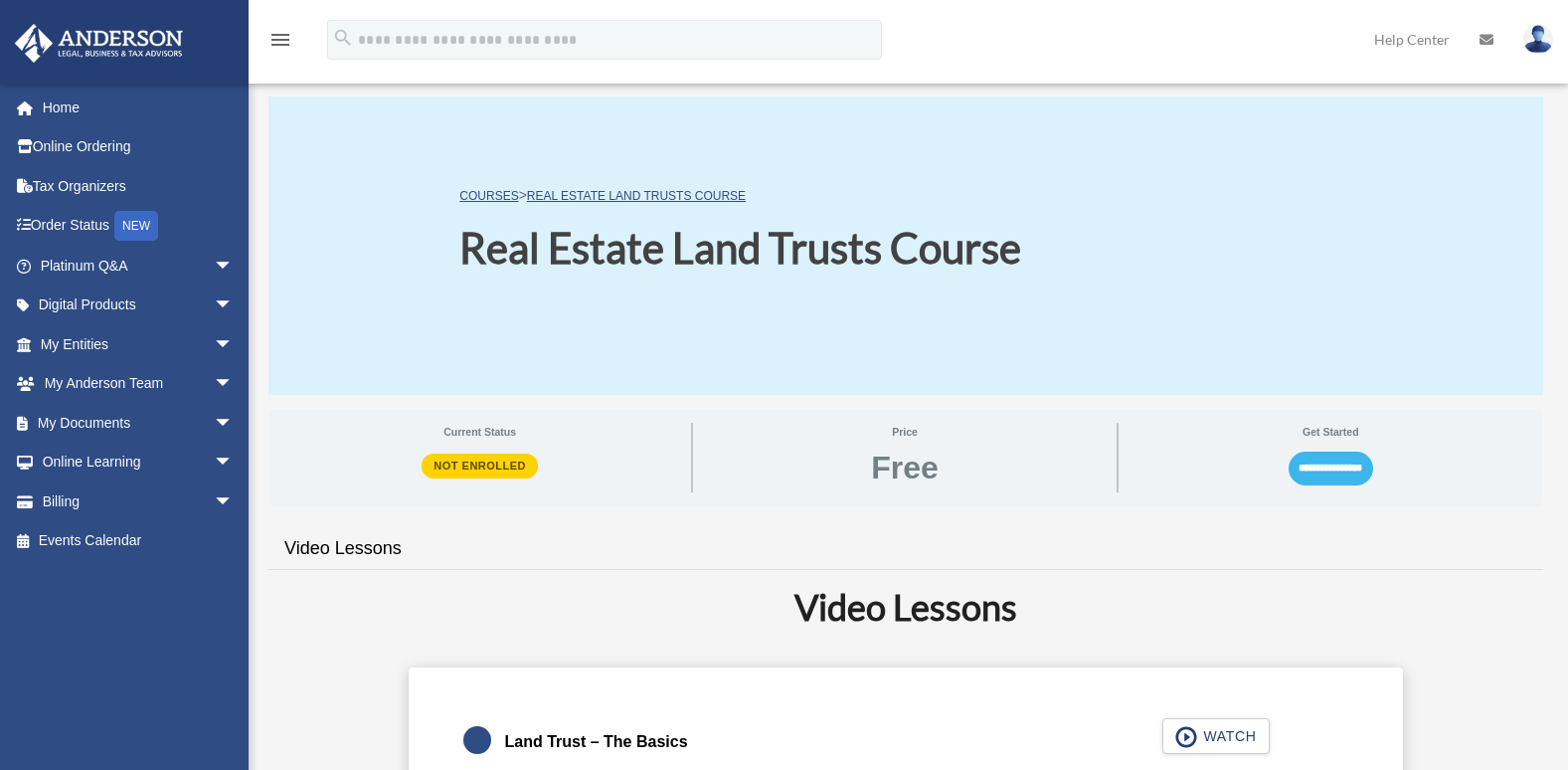 click on "**********" at bounding box center [1330, 469] 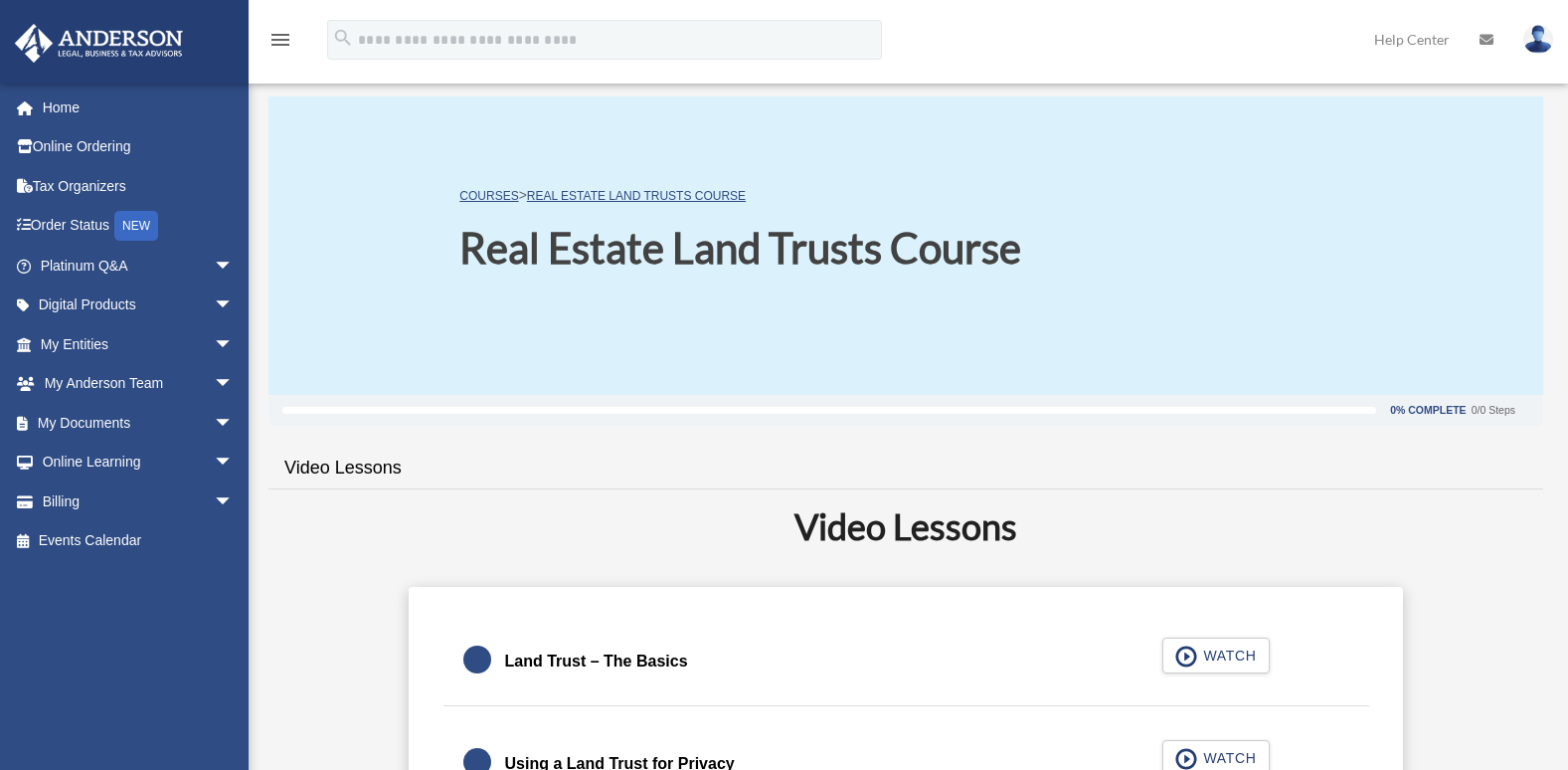 scroll, scrollTop: 0, scrollLeft: 0, axis: both 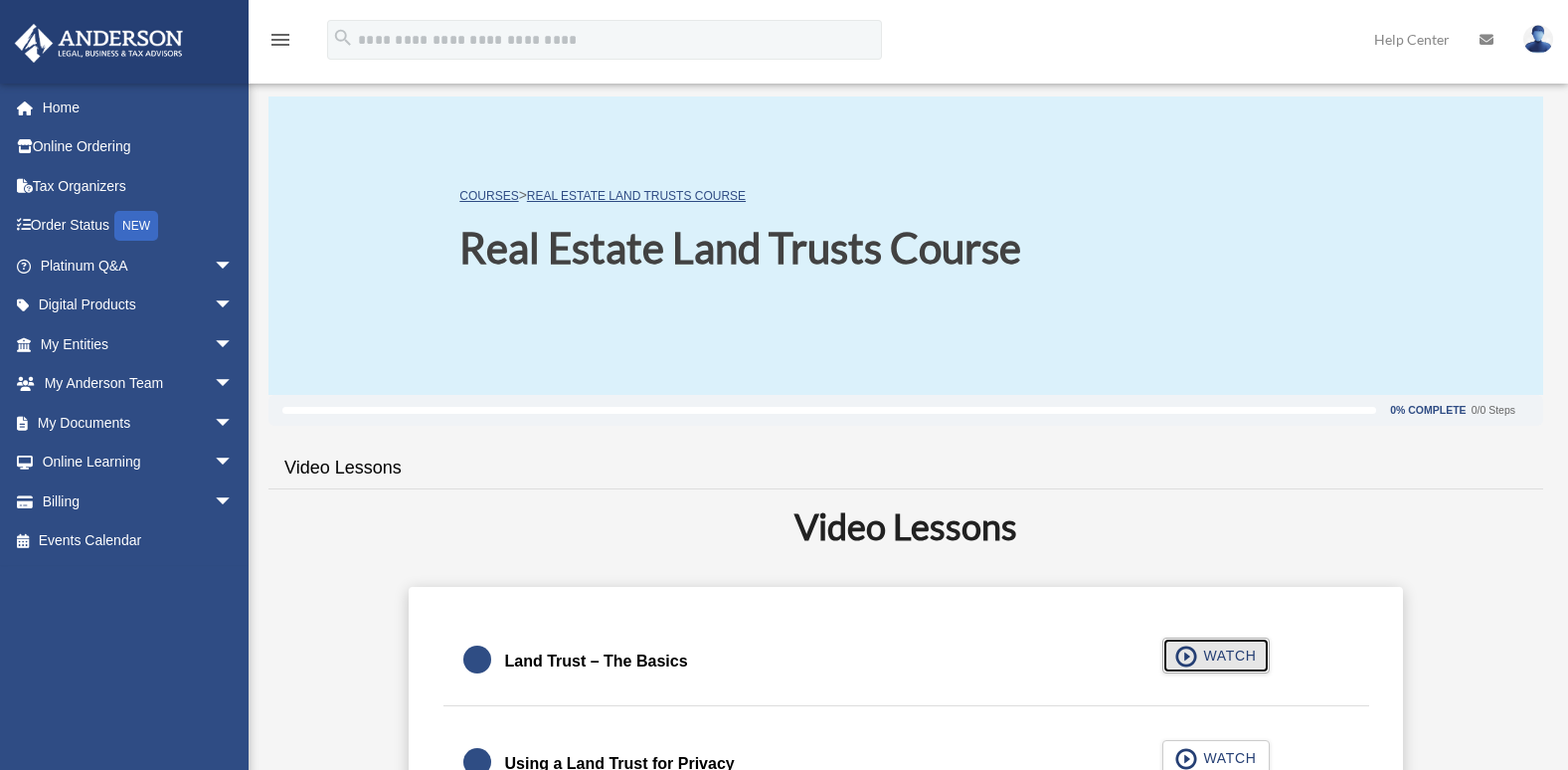 click on "WATCH" at bounding box center (1216, 656) 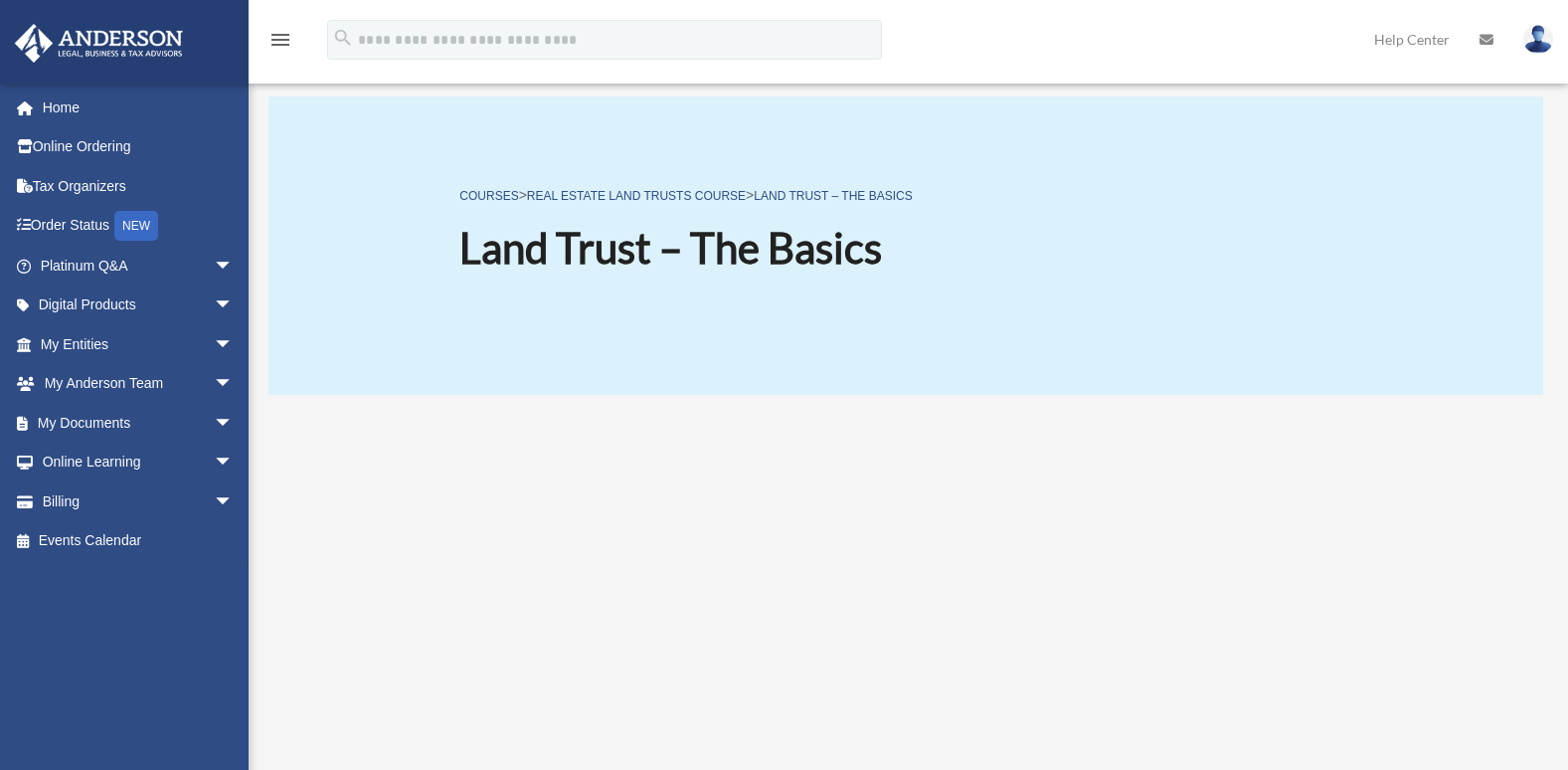 scroll, scrollTop: 0, scrollLeft: 0, axis: both 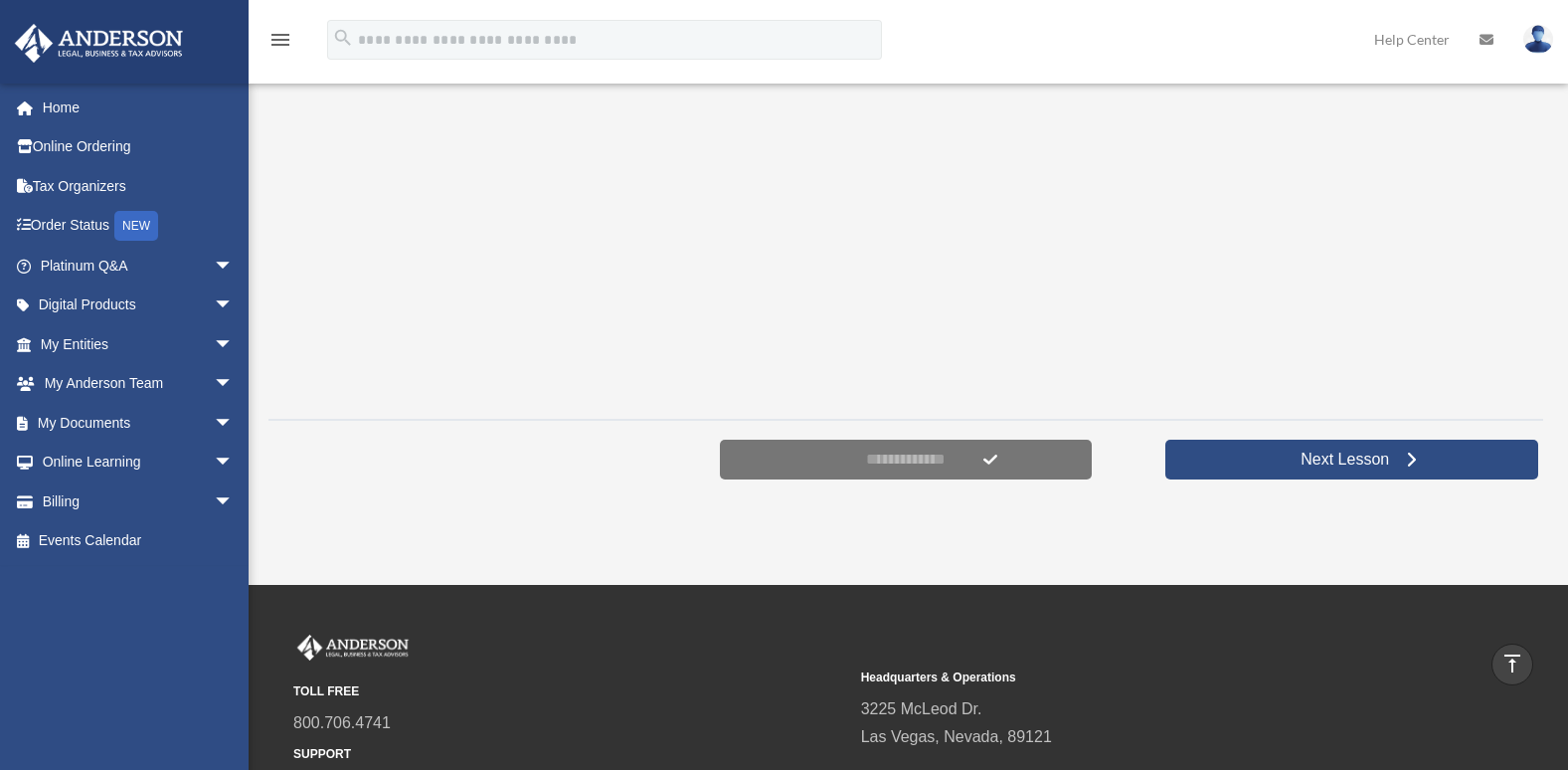 click on "Headquarters & Operations
3225 McLeod Dr.
Las Vegas, Nevada, 89121" at bounding box center (1137, 730) 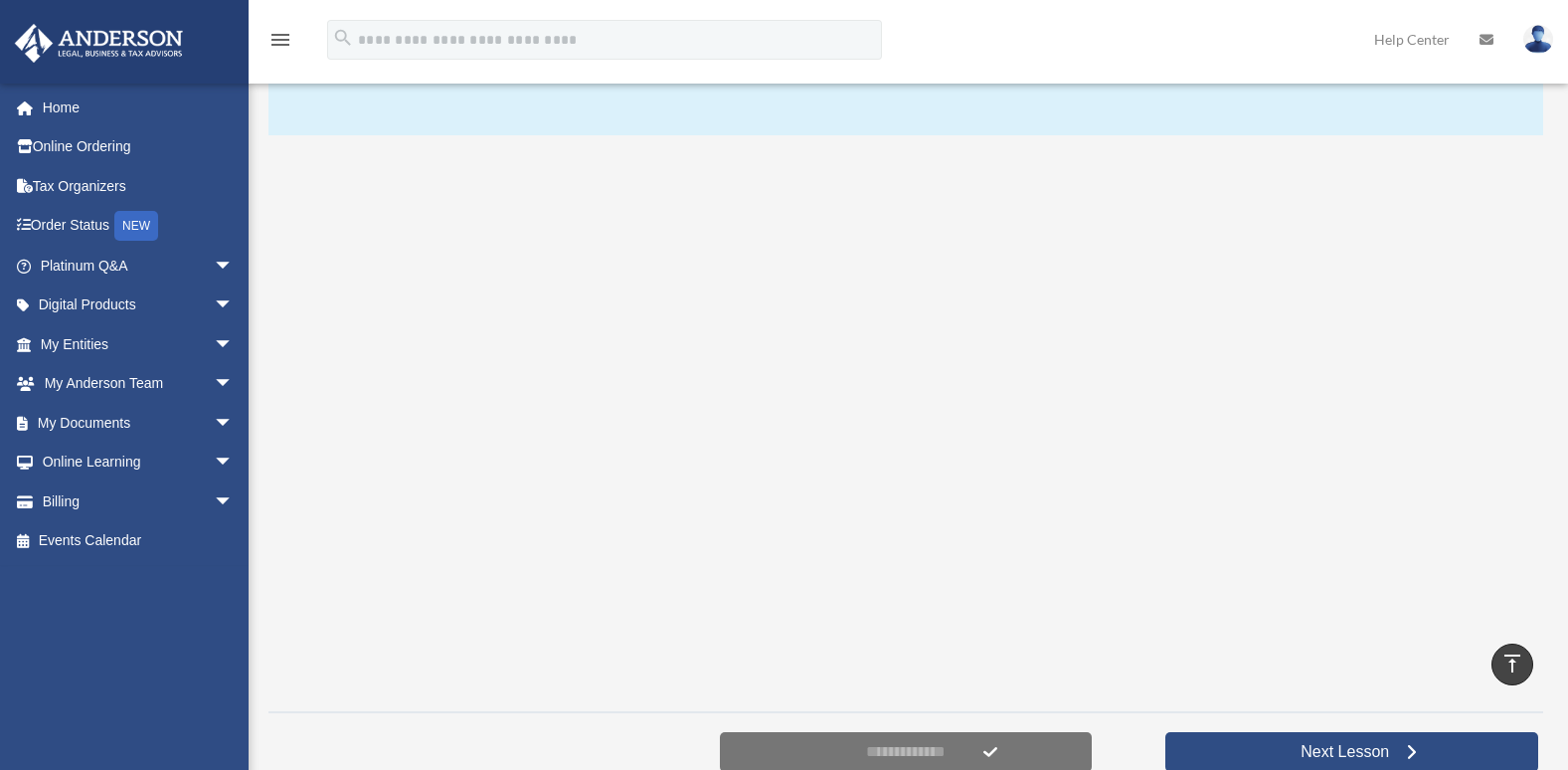 scroll, scrollTop: 258, scrollLeft: 0, axis: vertical 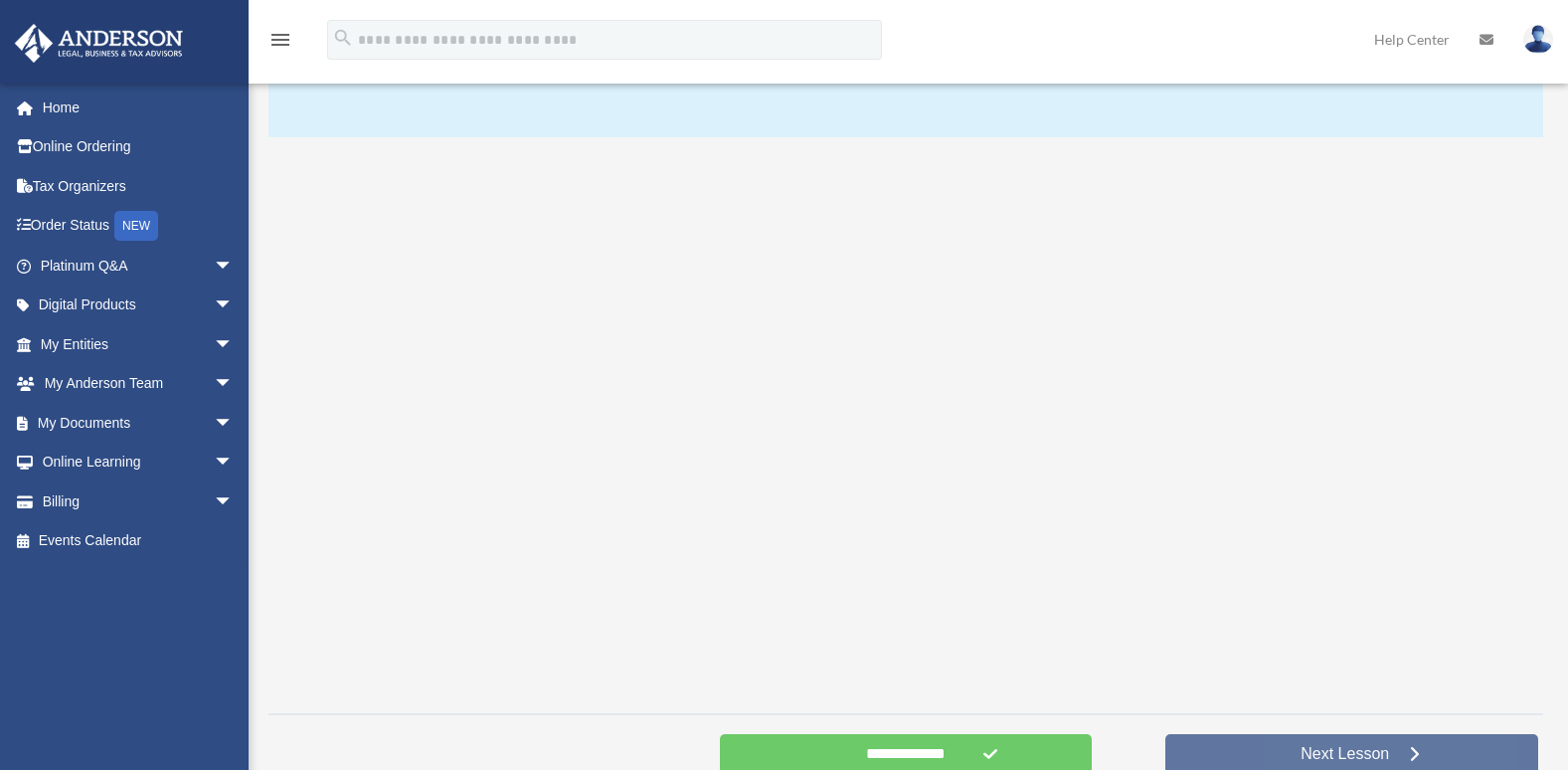 click on "Next Lesson" at bounding box center (1344, 754) 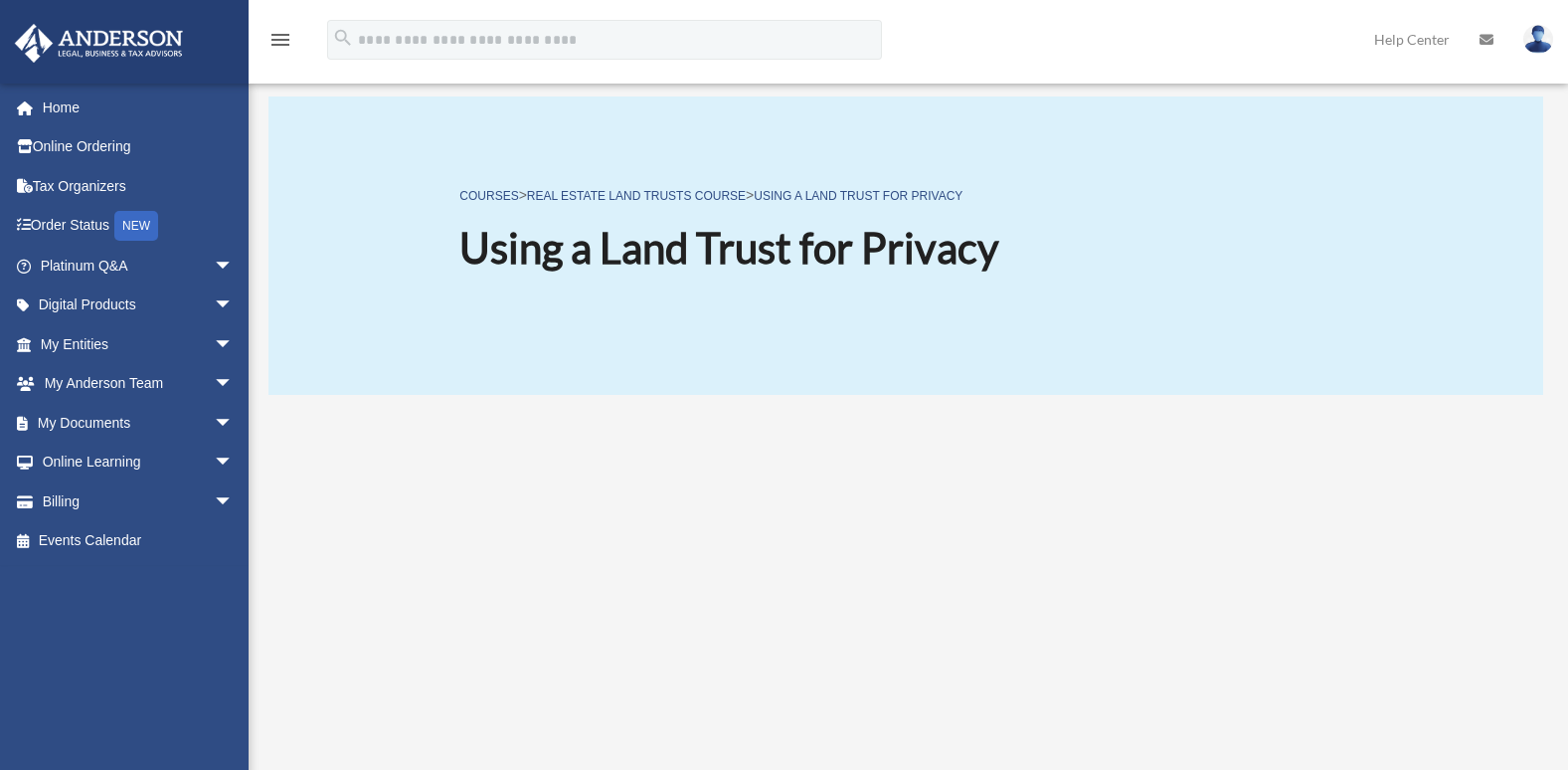 scroll, scrollTop: 552, scrollLeft: 0, axis: vertical 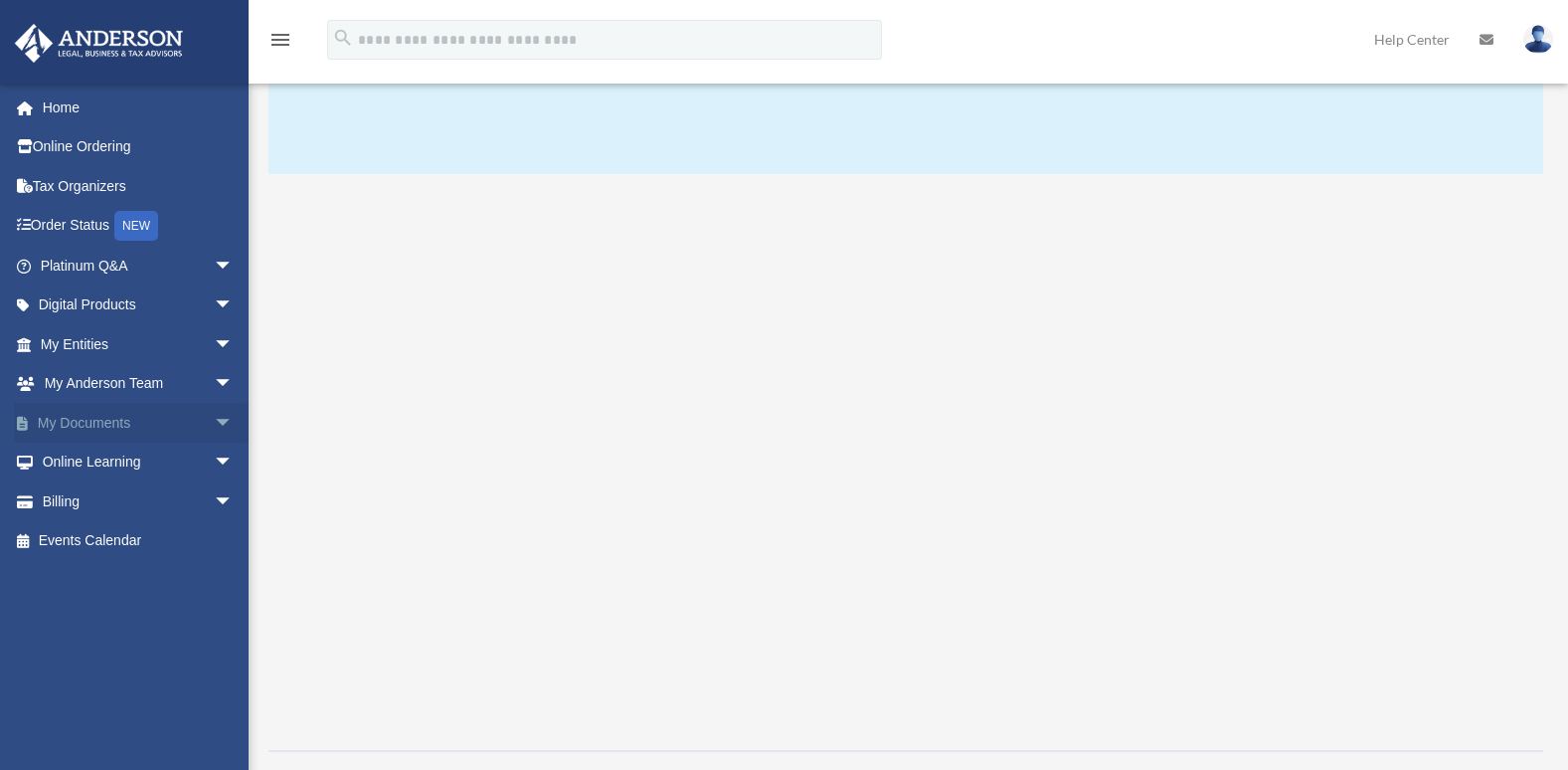 click on "My Documents arrow_drop_down" at bounding box center (138, 423) 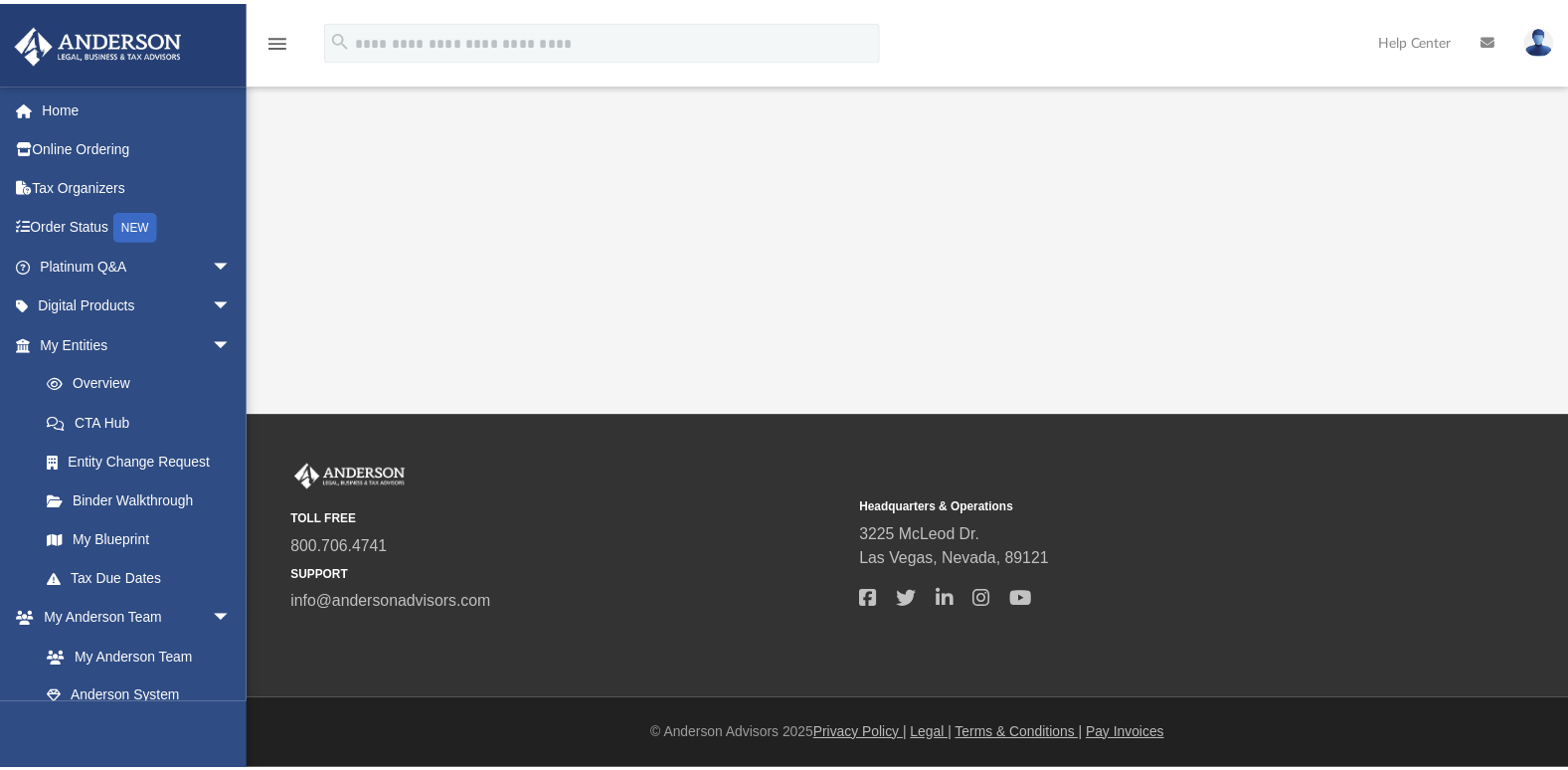 scroll, scrollTop: 0, scrollLeft: 0, axis: both 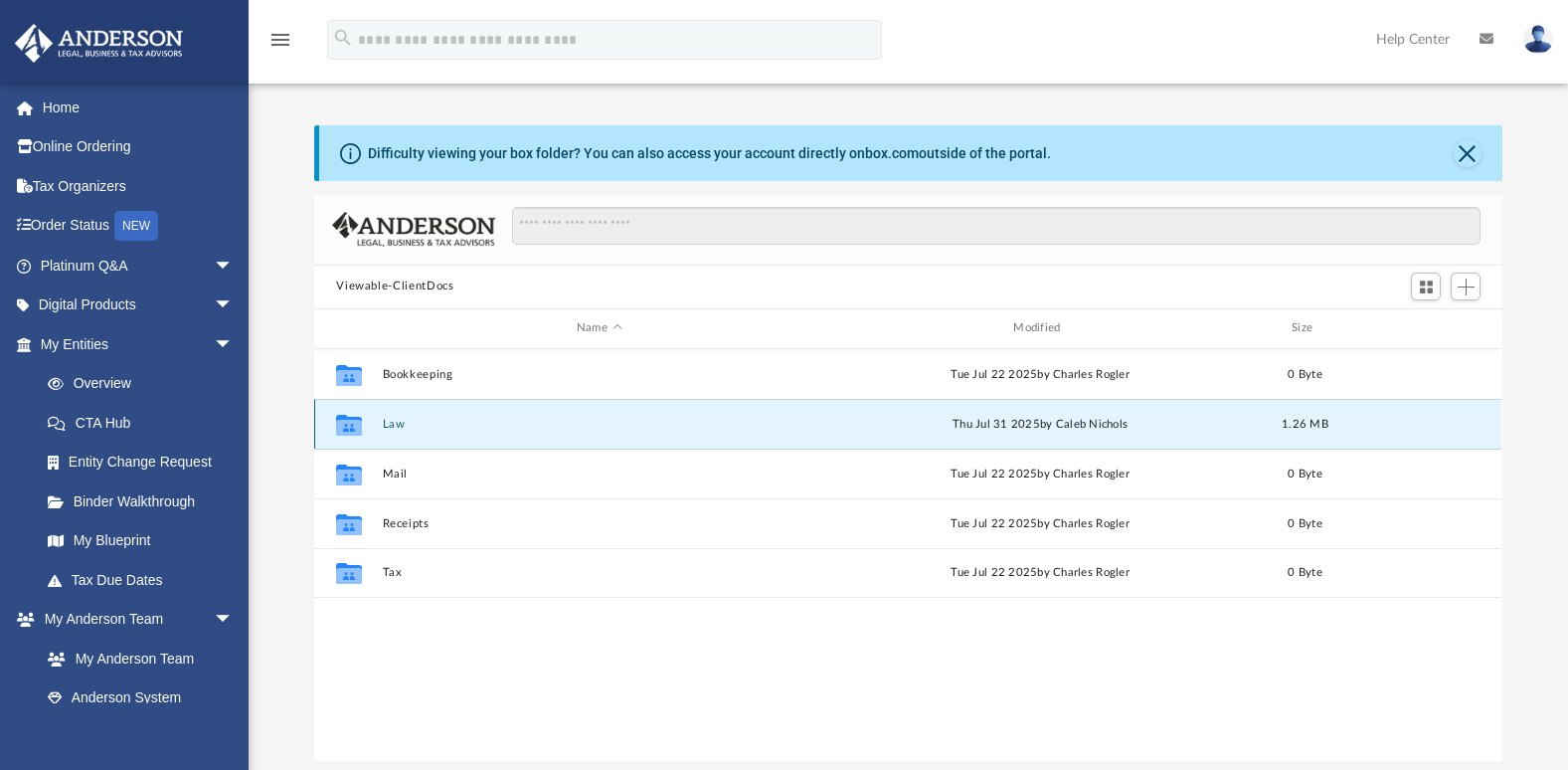 click on "Law" at bounding box center [599, 424] 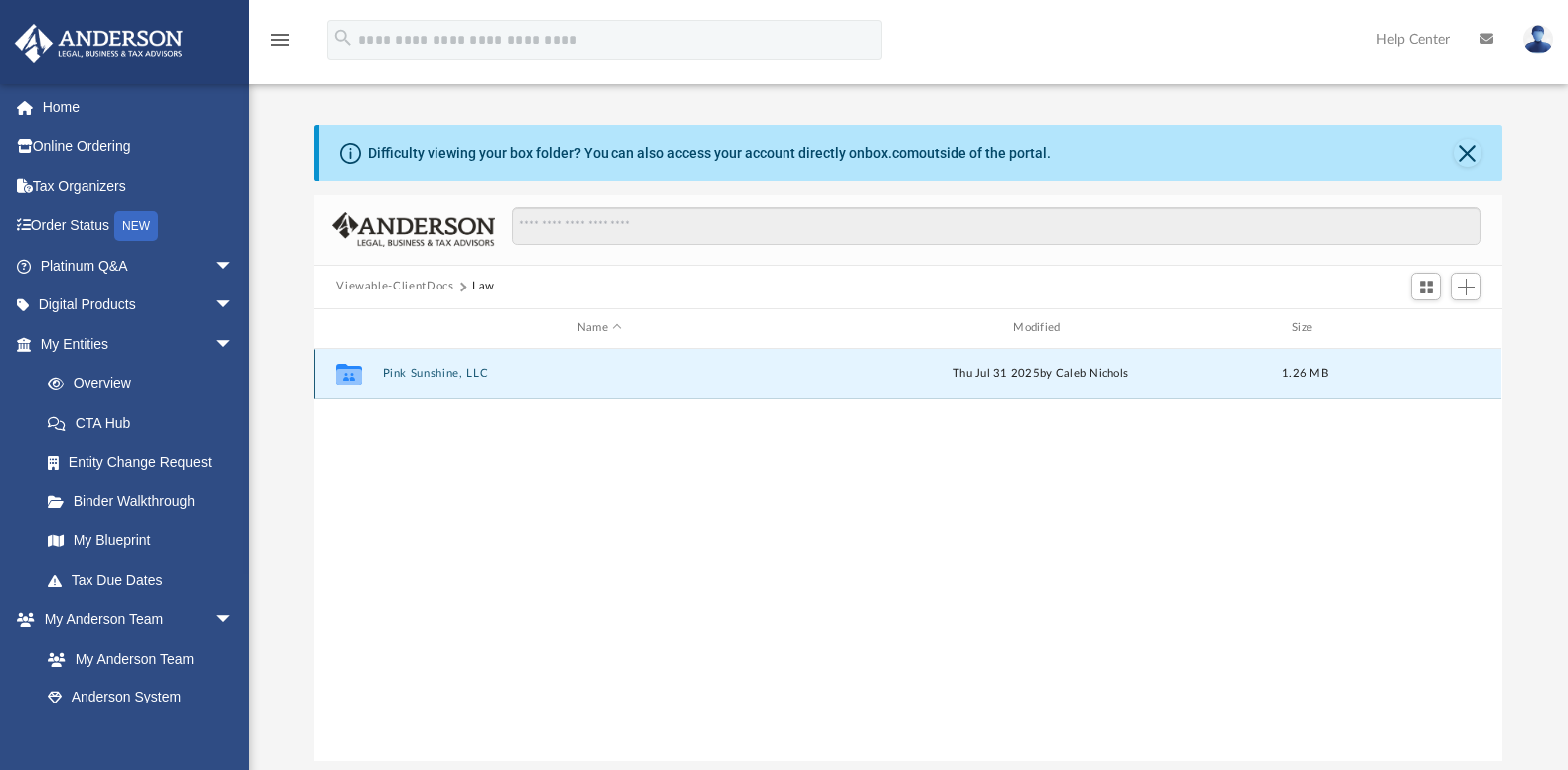 click on "Pink Sunshine, LLC" at bounding box center (599, 373) 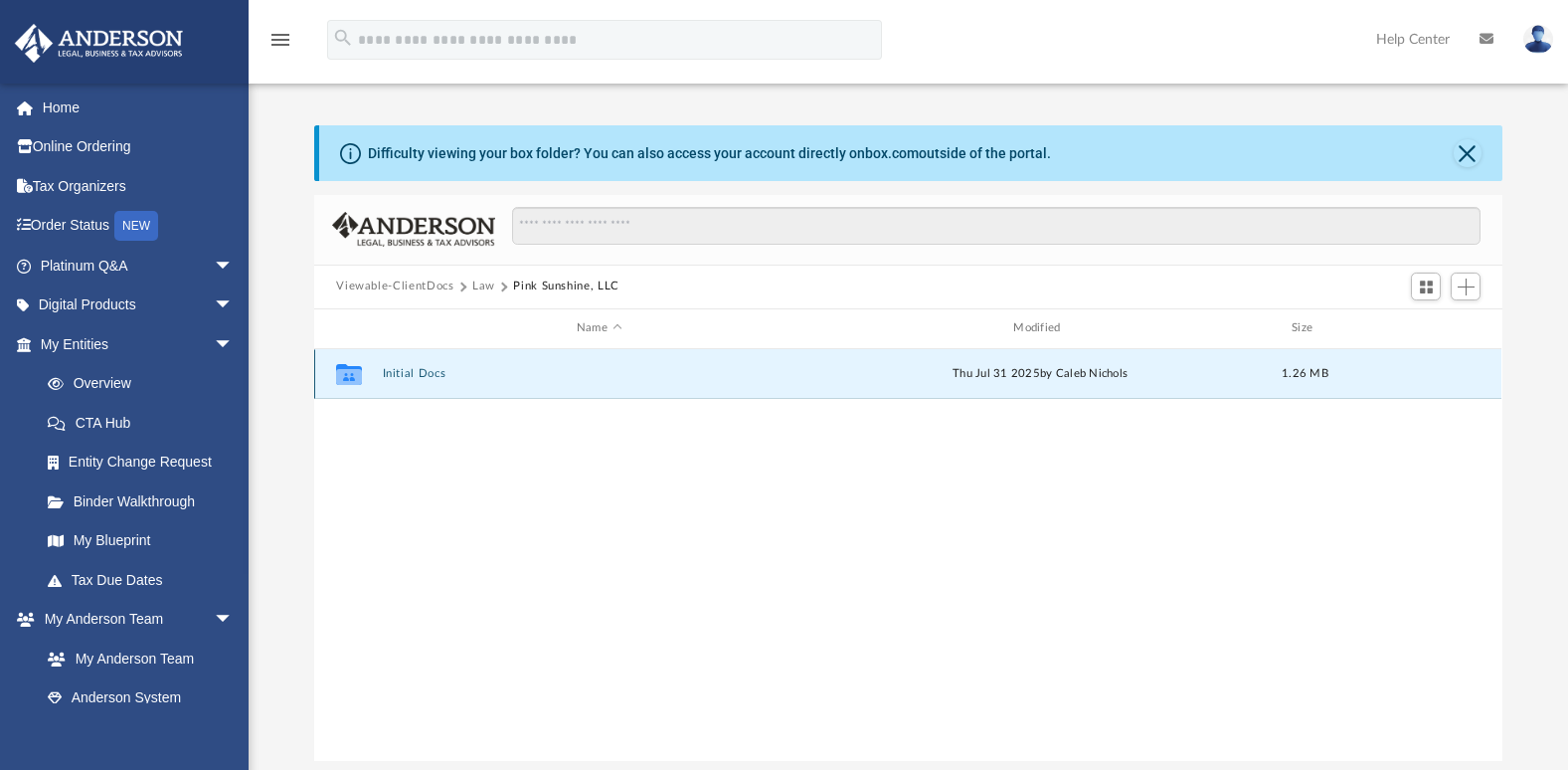 click on "Initial Docs" at bounding box center [599, 373] 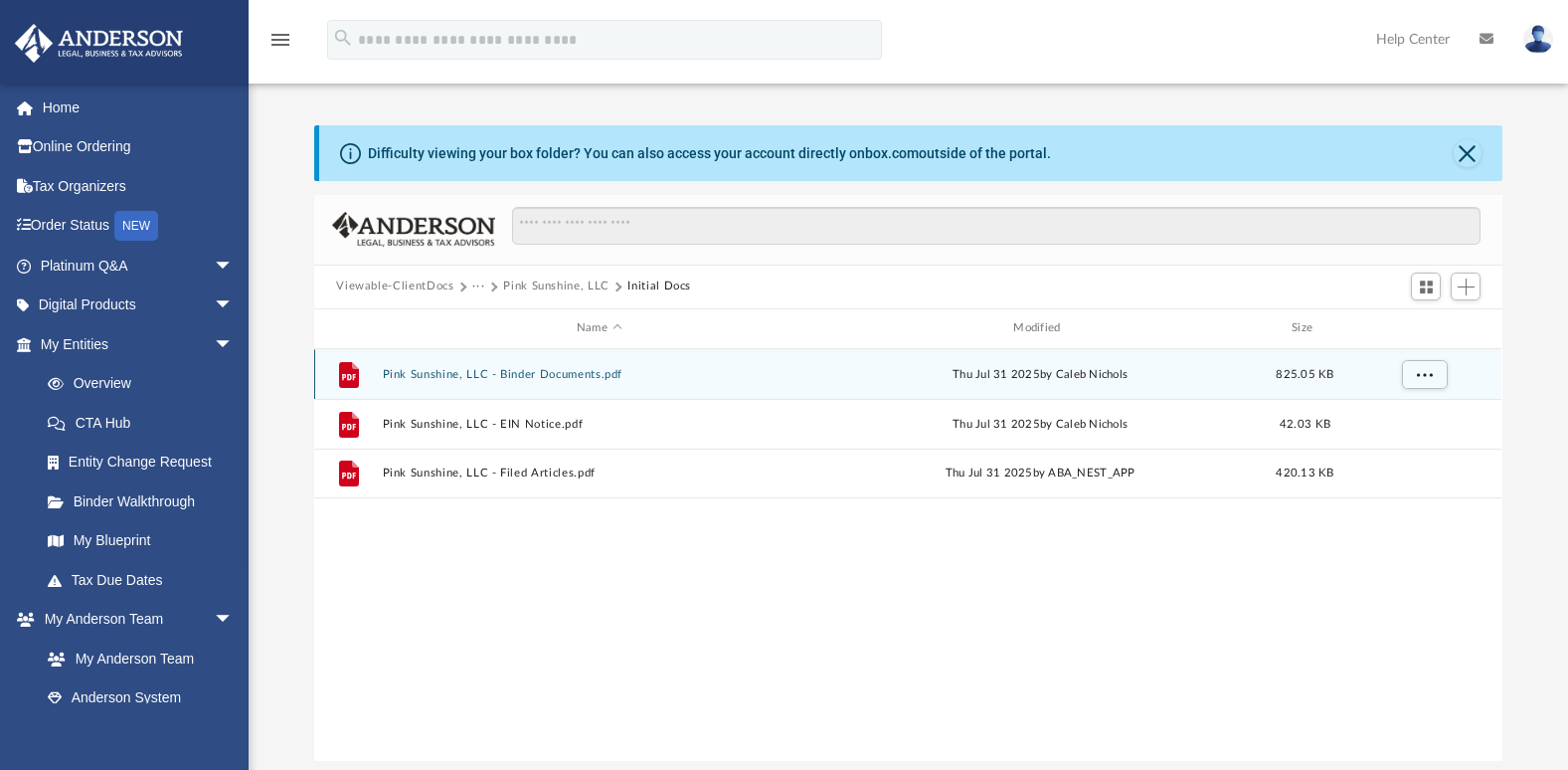 click on "Pink Sunshine, LLC - Binder Documents.pdf" at bounding box center (599, 374) 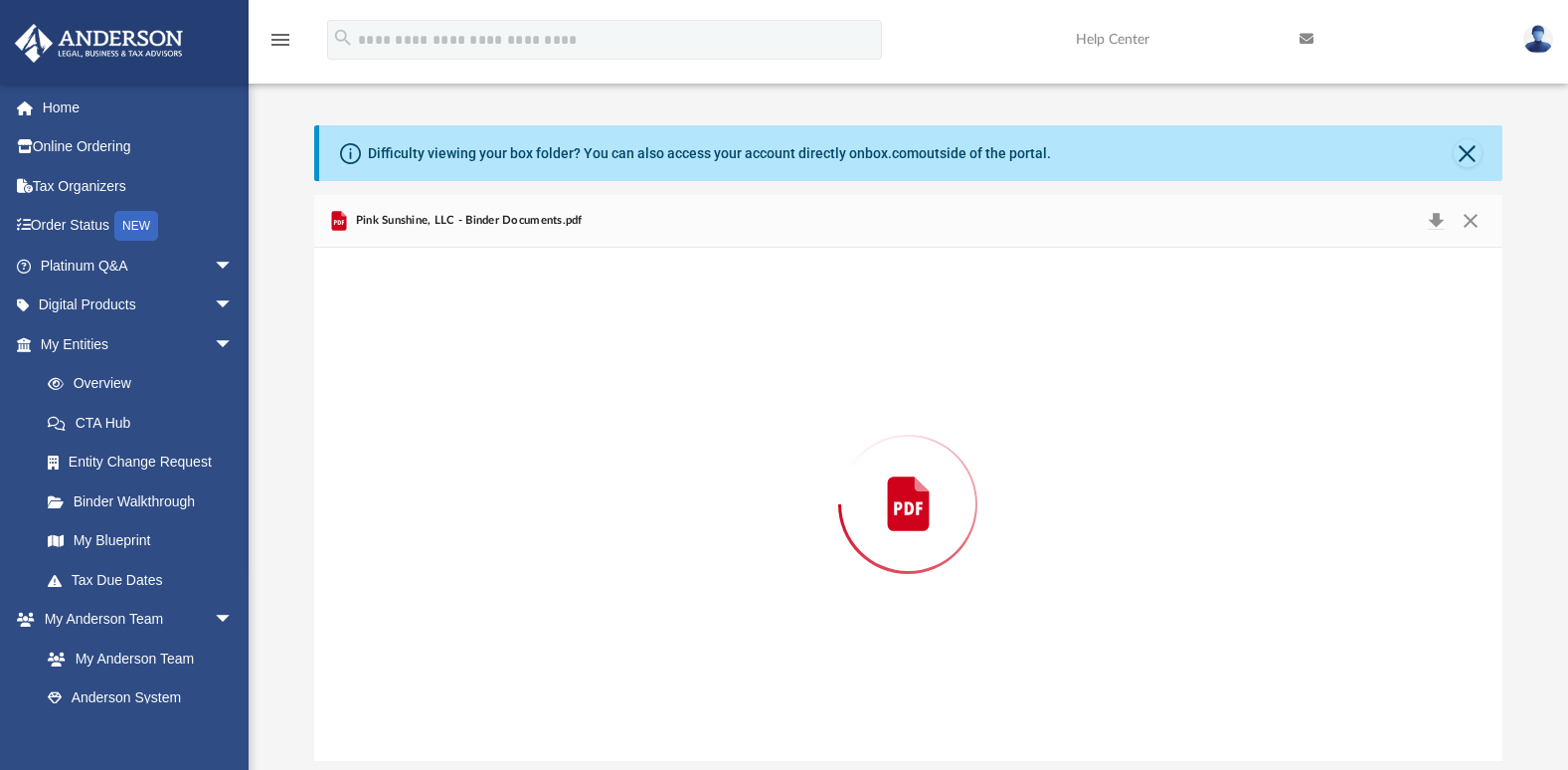 click at bounding box center [908, 504] 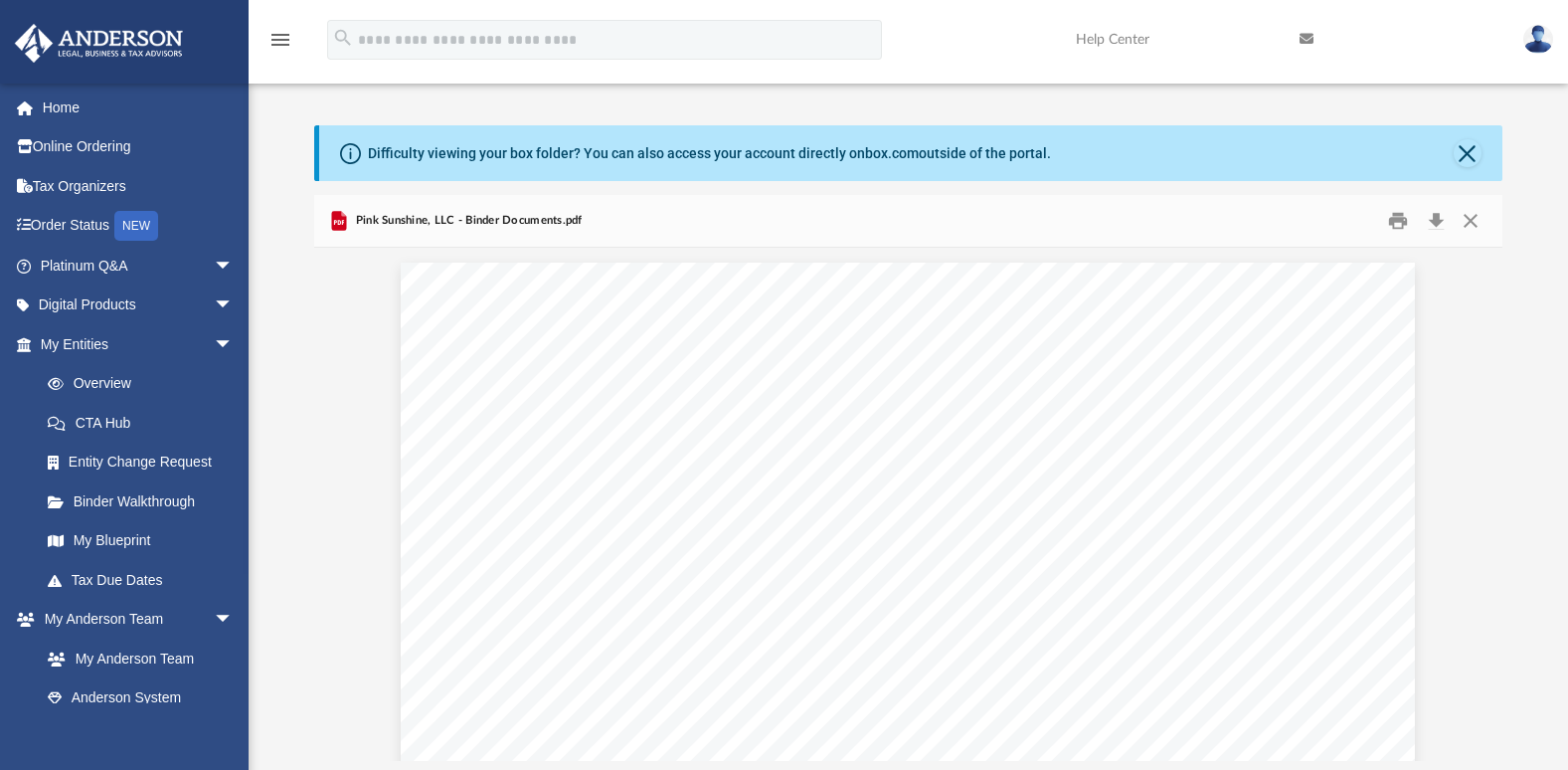 scroll, scrollTop: 410, scrollLeft: 0, axis: vertical 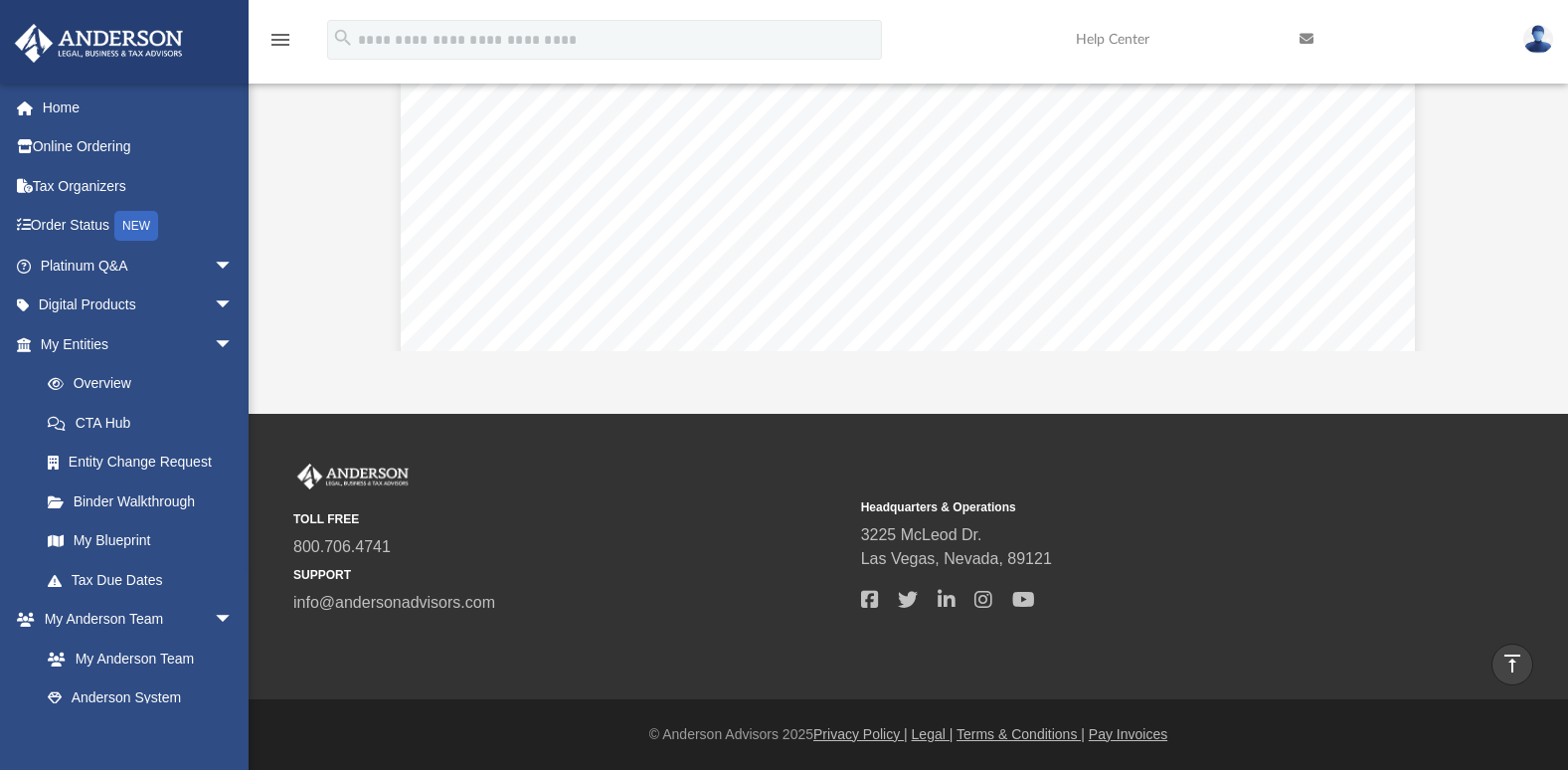 click on "Difficulty viewing your box folder? You can also access your account directly on  box.com  outside of the portal.  No Client Folder Found - Please contact   your team   for assistance.  Viewable-ClientDocs ··· Pink Sunshine, LLC Initial Docs Name    Modified    Size    File Pink Sunshine, LLC - Binder Documents.pdf Thu Jul 31 [YEAR]  by [FIRST] [LAST] 825.05 KB File Pink Sunshine, LLC - EIN Notice.pdf Thu Jul 31 [YEAR]  by [FIRST] [LAST] 42.03 KB File Pink Sunshine, LLC - Filed Articles.pdf Thu Jul 31 [YEAR]  by ABA_NEST_APP 420.13 KB Pink Sunshine, LLC - Binder Documents.pdf OPERATING AGREEMENT OF PINK SUNSHINE, LLC A   WYOMING   LIMITED LIABILITY COMPANY EMPLOYER IDENTIFICATION NUMBER 39 - 3522213 Table of Contents of Pink Sunshine, LLC Page   1   of   5 OPERATING   AGREEMENT OF PINK SUNSHINE, LLC TABLE OF CONTENTS Article One   Organizational Matters   ................................ ........................... 1 Section 1.01   Company Formation   ................................ .. 1 Section 1.02   1" at bounding box center [908, 33] 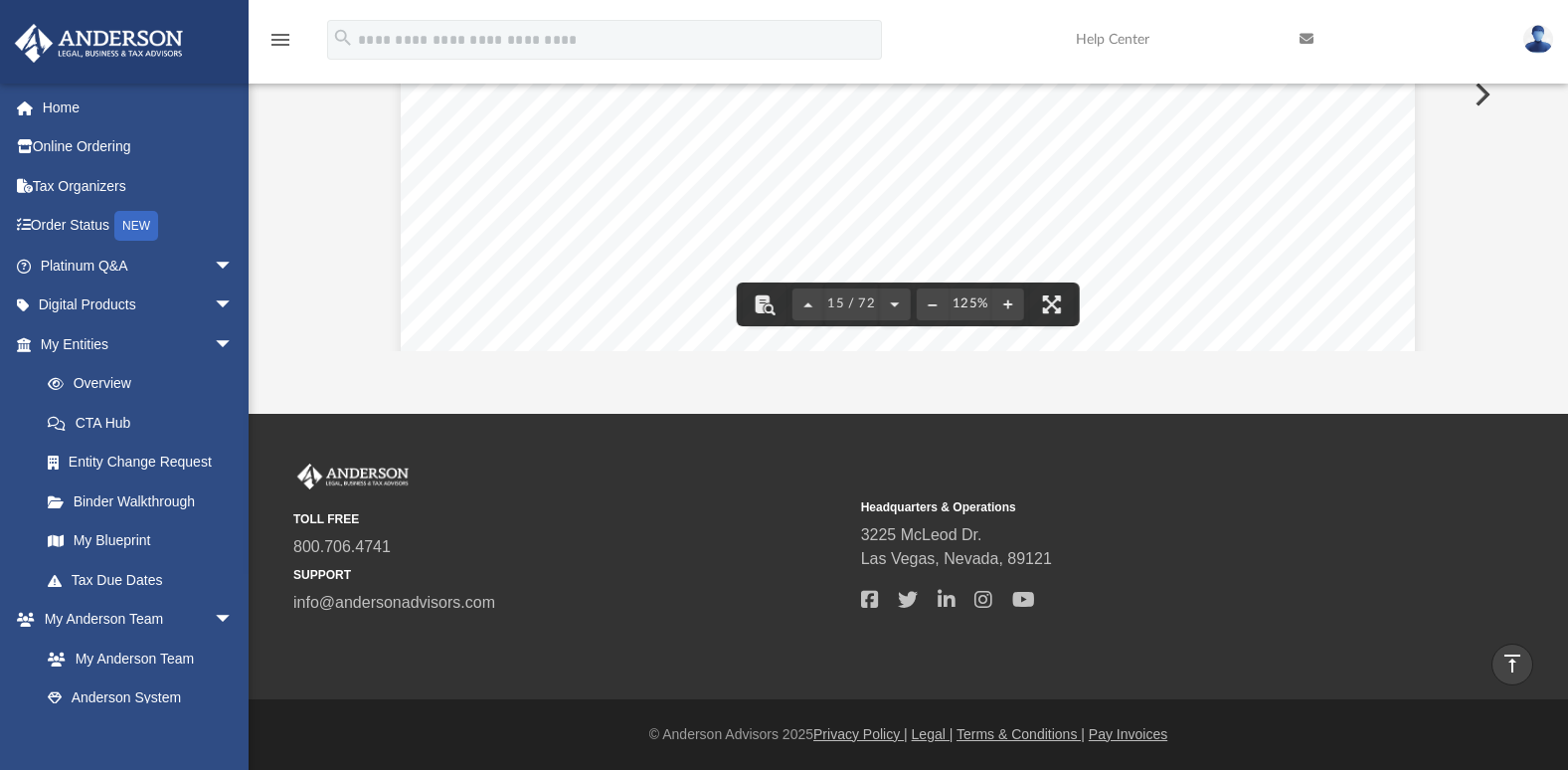 click on "Pink Sunshine, LLC - EIN Notice.pdf OPERATING AGREEMENT OF PINK SUNSHINE, LLC A   WYOMING   LIMITED LIABILITY COMPANY EMPLOYER IDENTIFICATION NUMBER 39 - 3522213 Table of Contents of Pink Sunshine, LLC Page   1   of   5 OPERATING   AGREEMENT OF PINK SUNSHINE, LLC TABLE OF CONTENTS Article One   Organizational Matters   ................................ ........................... 1 Section 1.01   Company Formation   ................................ ................................ .. 1 Section 1.02   Company’s Name ................................ ................................ ....... 1 Section 1.03   Company’s Purpose   ................................ ................................ ... 1 Section 1.04   Company’s Principal Office and Location of Records   .............. 1 Section 1.05   Registered Agent and Registered Office ................................ .... 1 Section 1.06   Company’s Term   ................................ ................................ ....... 2 Article Two   Tax Matter s and status   2 Section 2.01     2" at bounding box center (908, 28497) 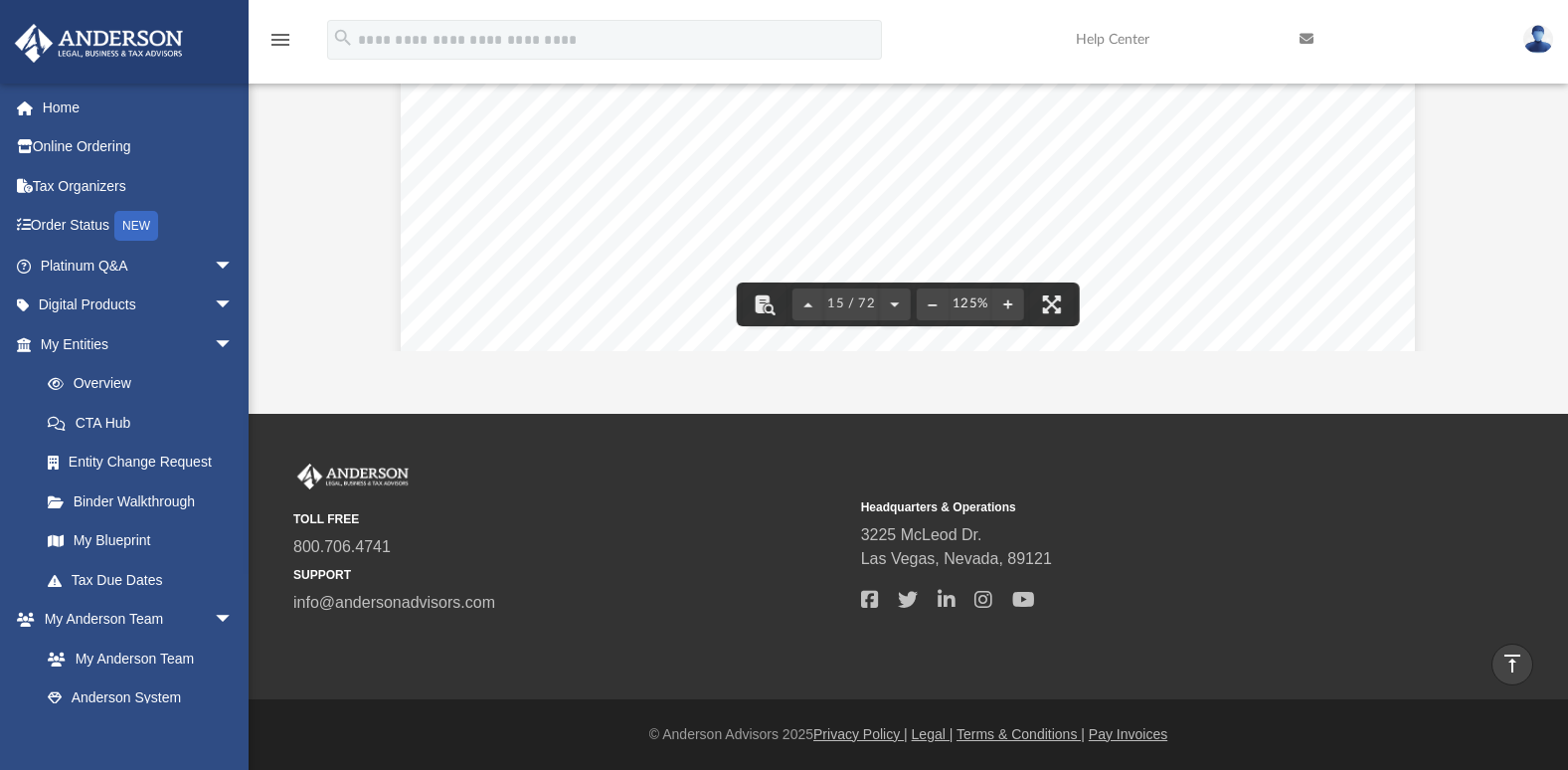 click on "Pink Sunshine, LLC - EIN Notice.pdf OPERATING AGREEMENT OF PINK SUNSHINE, LLC A   WYOMING   LIMITED LIABILITY COMPANY EMPLOYER IDENTIFICATION NUMBER 39 - 3522213 Table of Contents of Pink Sunshine, LLC Page   1   of   5 OPERATING   AGREEMENT OF PINK SUNSHINE, LLC TABLE OF CONTENTS Article One   Organizational Matters   ................................ ........................... 1 Section 1.01   Company Formation   ................................ ................................ .. 1 Section 1.02   Company’s Name ................................ ................................ ....... 1 Section 1.03   Company’s Purpose   ................................ ................................ ... 1 Section 1.04   Company’s Principal Office and Location of Records   .............. 1 Section 1.05   Registered Agent and Registered Office ................................ .... 1 Section 1.06   Company’s Term   ................................ ................................ ....... 2 Article Two   Tax Matter s and status   2 Section 2.01     2" at bounding box center [908, 28497] 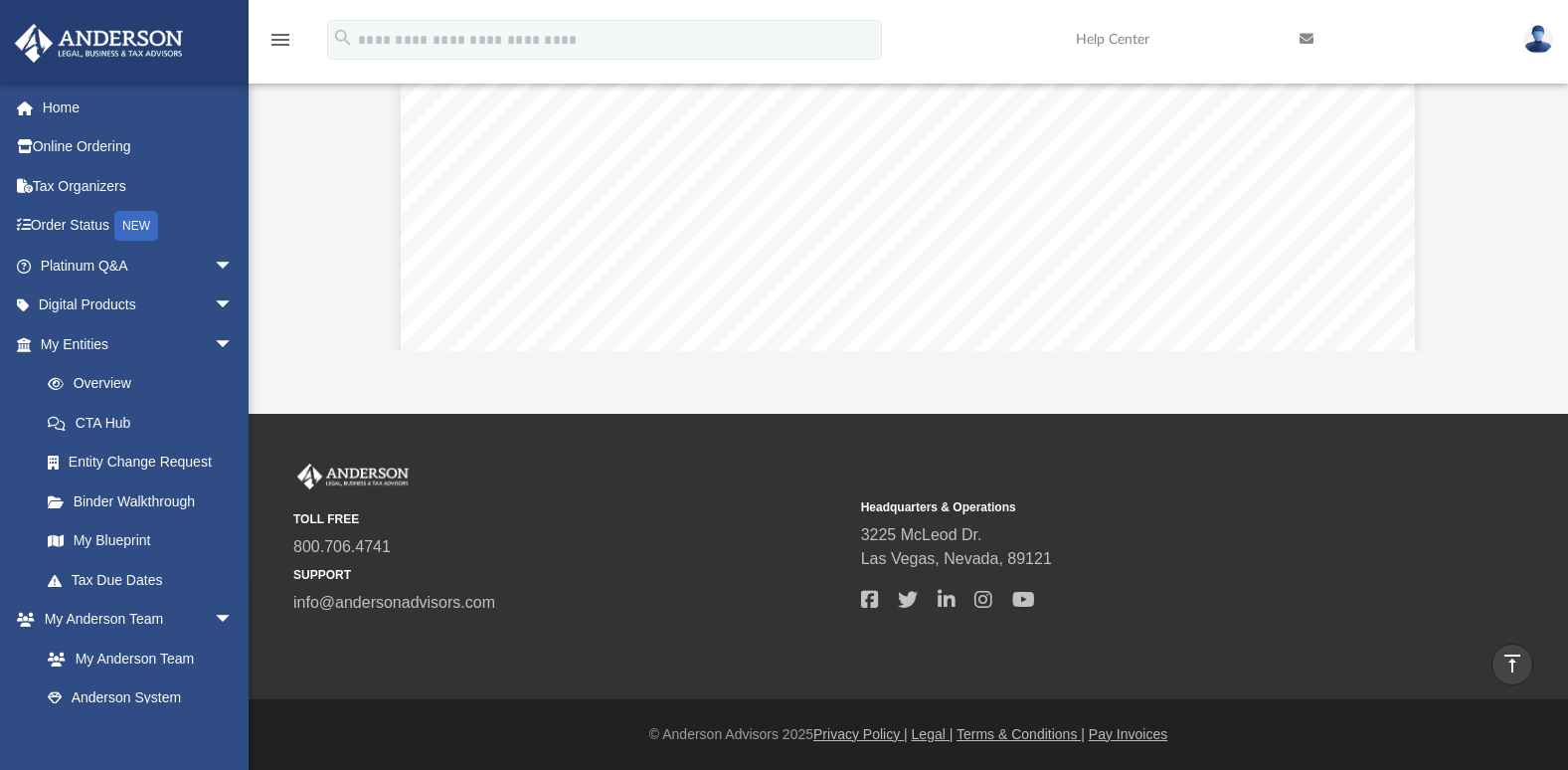 click on "Pink Sunshine, LLC - EIN Notice.pdf OPERATING AGREEMENT OF PINK SUNSHINE, LLC A   WYOMING   LIMITED LIABILITY COMPANY EMPLOYER IDENTIFICATION NUMBER 39 - 3522213 Table of Contents of Pink Sunshine, LLC Page   1   of   5 OPERATING   AGREEMENT OF PINK SUNSHINE, LLC TABLE OF CONTENTS Article One   Organizational Matters   ................................ ........................... 1 Section 1.01   Company Formation   ................................ ................................ .. 1 Section 1.02   Company’s Name ................................ ................................ ....... 1 Section 1.03   Company’s Purpose   ................................ ................................ ... 1 Section 1.04   Company’s Principal Office and Location of Records   .............. 1 Section 1.05   Registered Agent and Registered Office ................................ .... 1 Section 1.06   Company’s Term   ................................ ................................ ....... 2 Article Two   Tax Matter s and status   2 Section 2.01     2" at bounding box center [908, 28497] 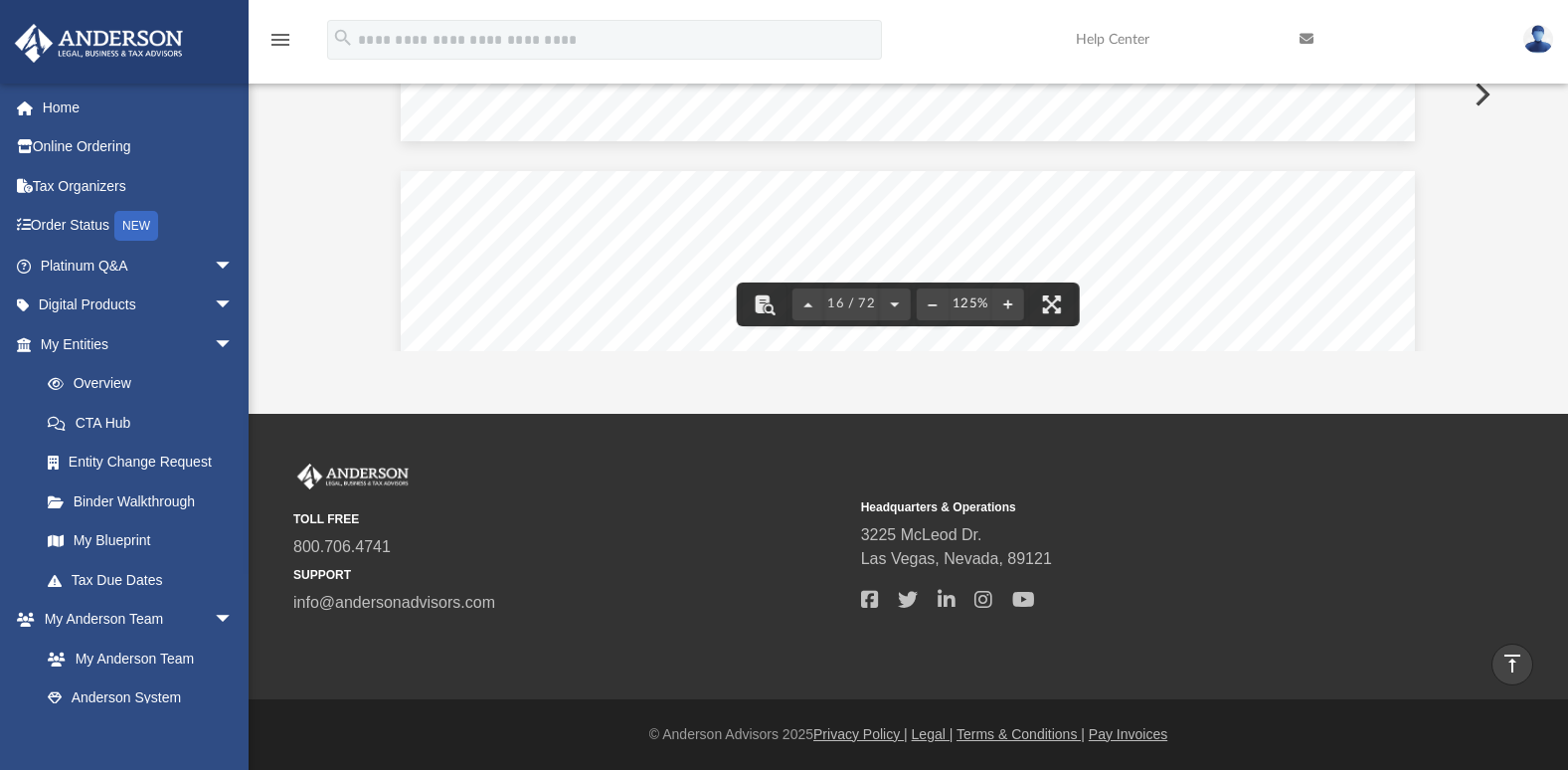 scroll, scrollTop: 20264, scrollLeft: 0, axis: vertical 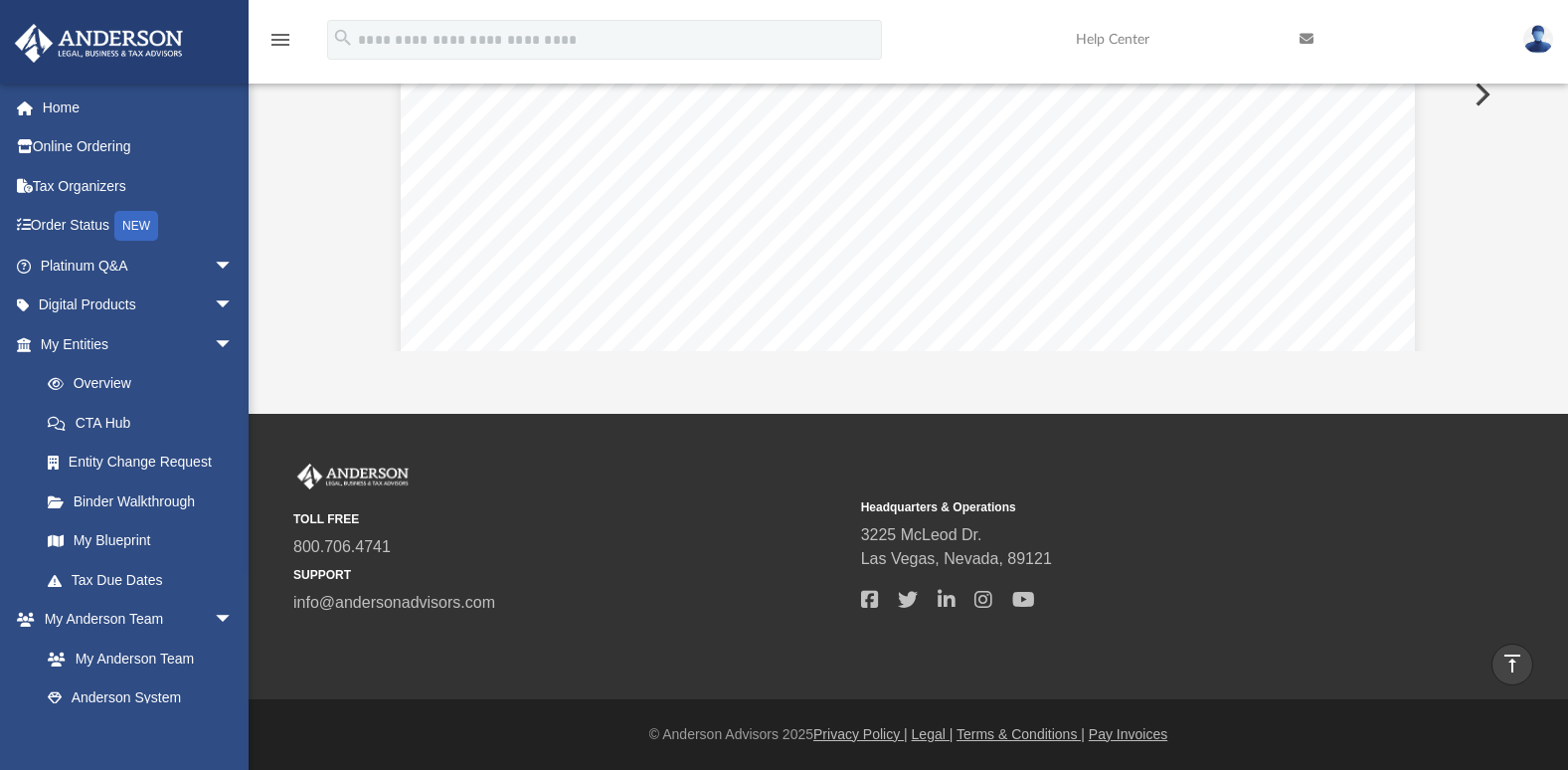 click at bounding box center [1481, 95] 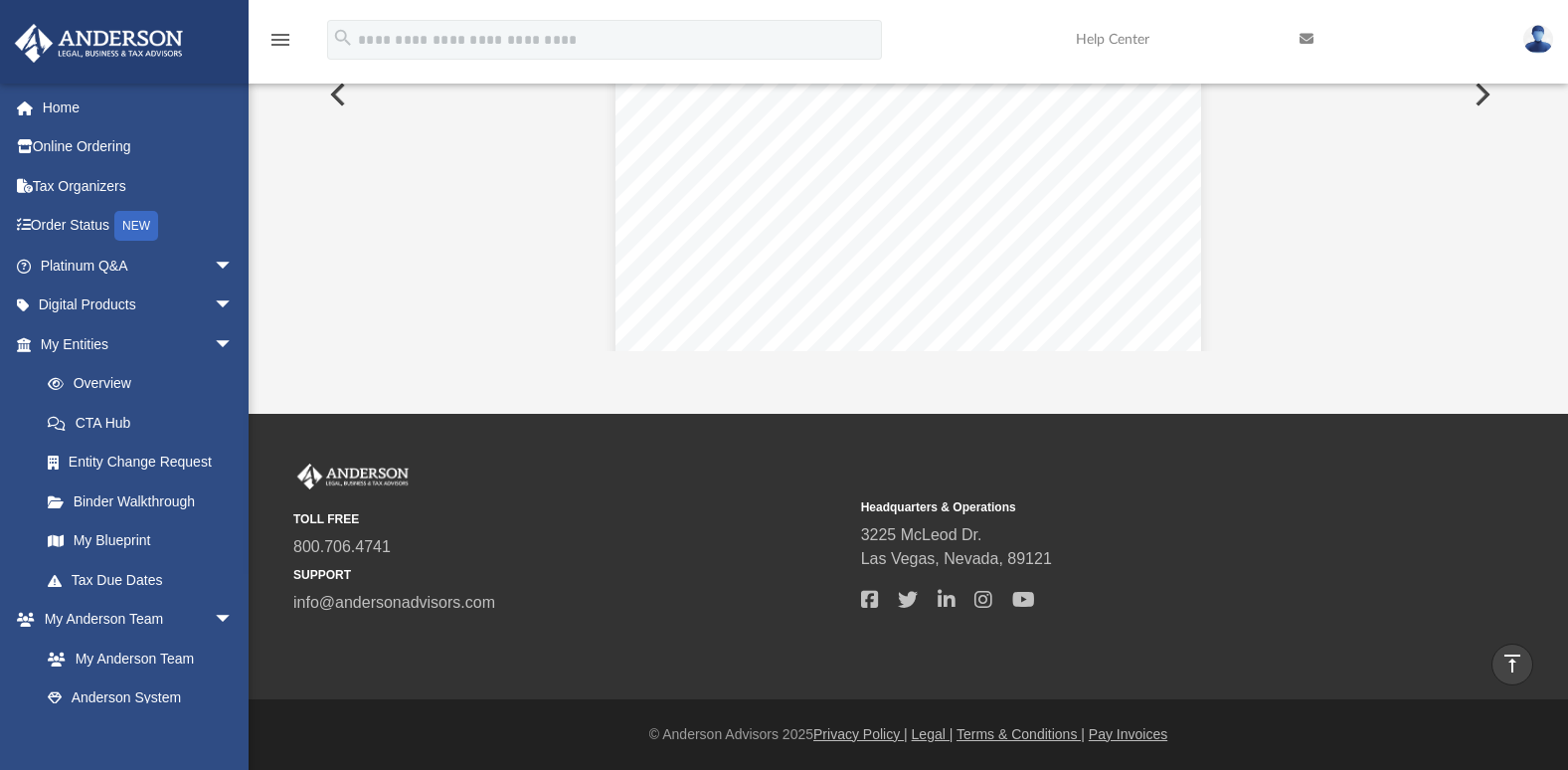 scroll, scrollTop: 195, scrollLeft: 0, axis: vertical 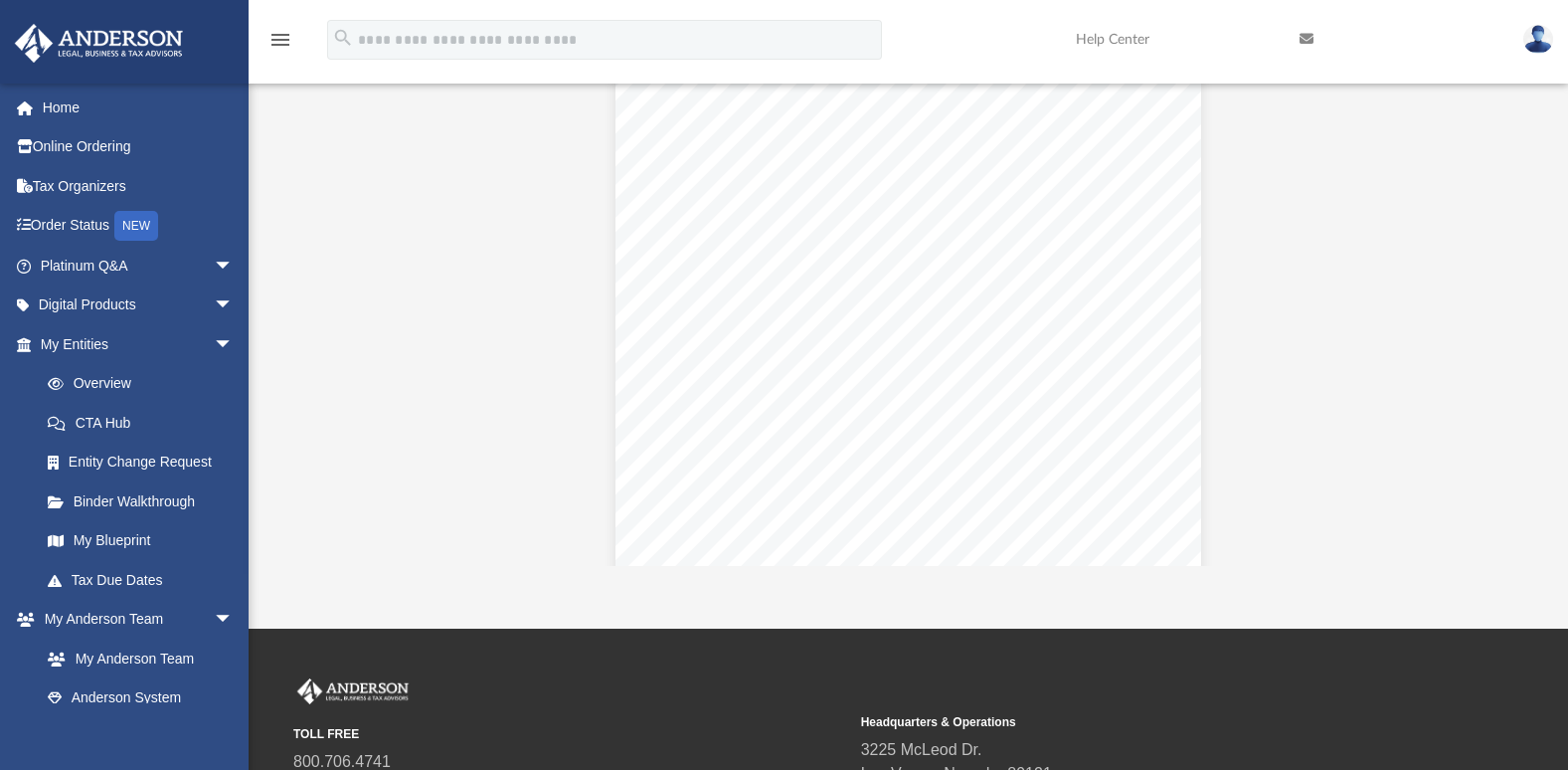click on "Difficulty viewing your box folder? You can also access your account directly on  box.com  outside of the portal.  No Client Folder Found - Please contact   your team   for assistance.  Viewable-ClientDocs ··· Pink Sunshine, LLC Initial Docs Name    Modified    Size    File Pink Sunshine, LLC - Binder Documents.pdf Thu Jul 31 [YEAR]  by [FIRST] [LAST] 825.05 KB File Pink Sunshine, LLC - EIN Notice.pdf Thu Jul 31 [YEAR]  by [FIRST] [LAST] 42.03 KB File Pink Sunshine, LLC - Filed Articles.pdf Thu Jul 31 [YEAR]  by ABA_NEST_APP 420.13 KB Pink Sunshine, LLC - EIN Notice.pdf
62%
Loading ..." at bounding box center (908, 248) 